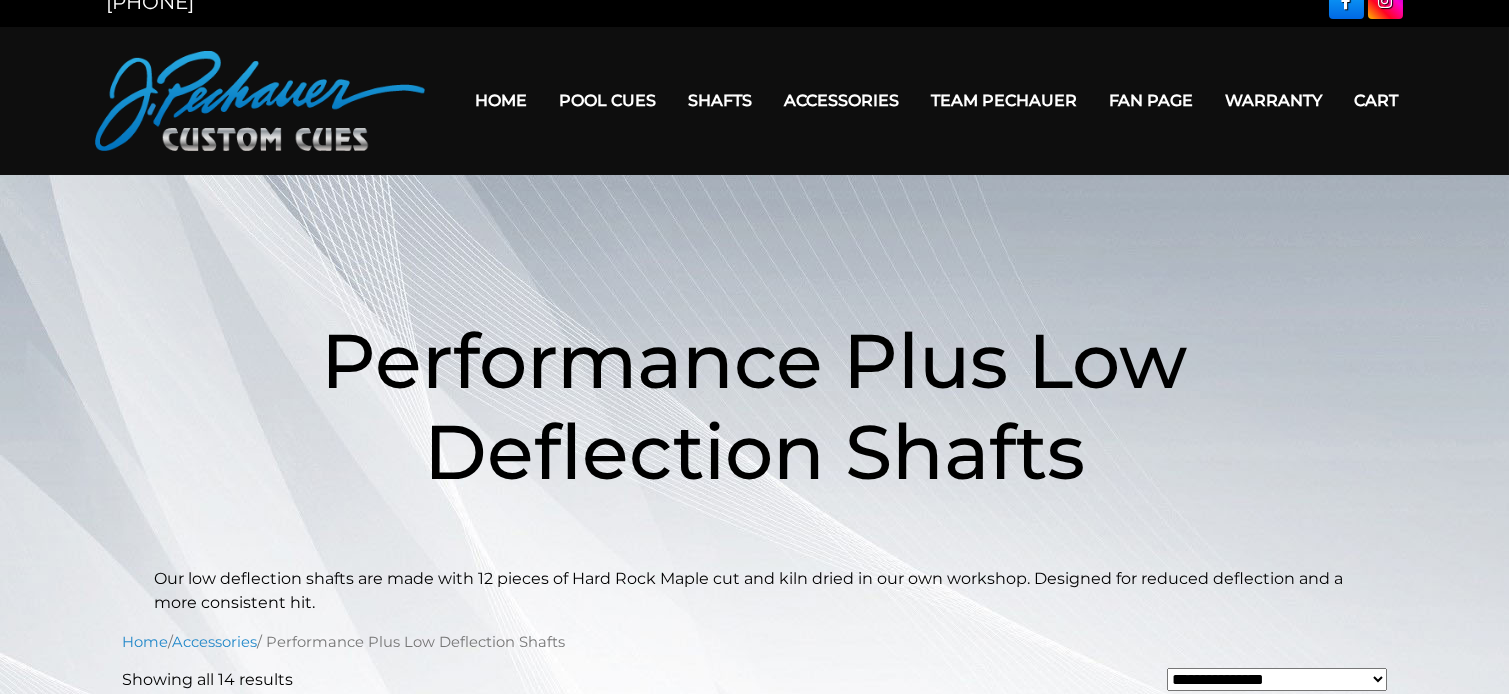 scroll, scrollTop: 0, scrollLeft: 0, axis: both 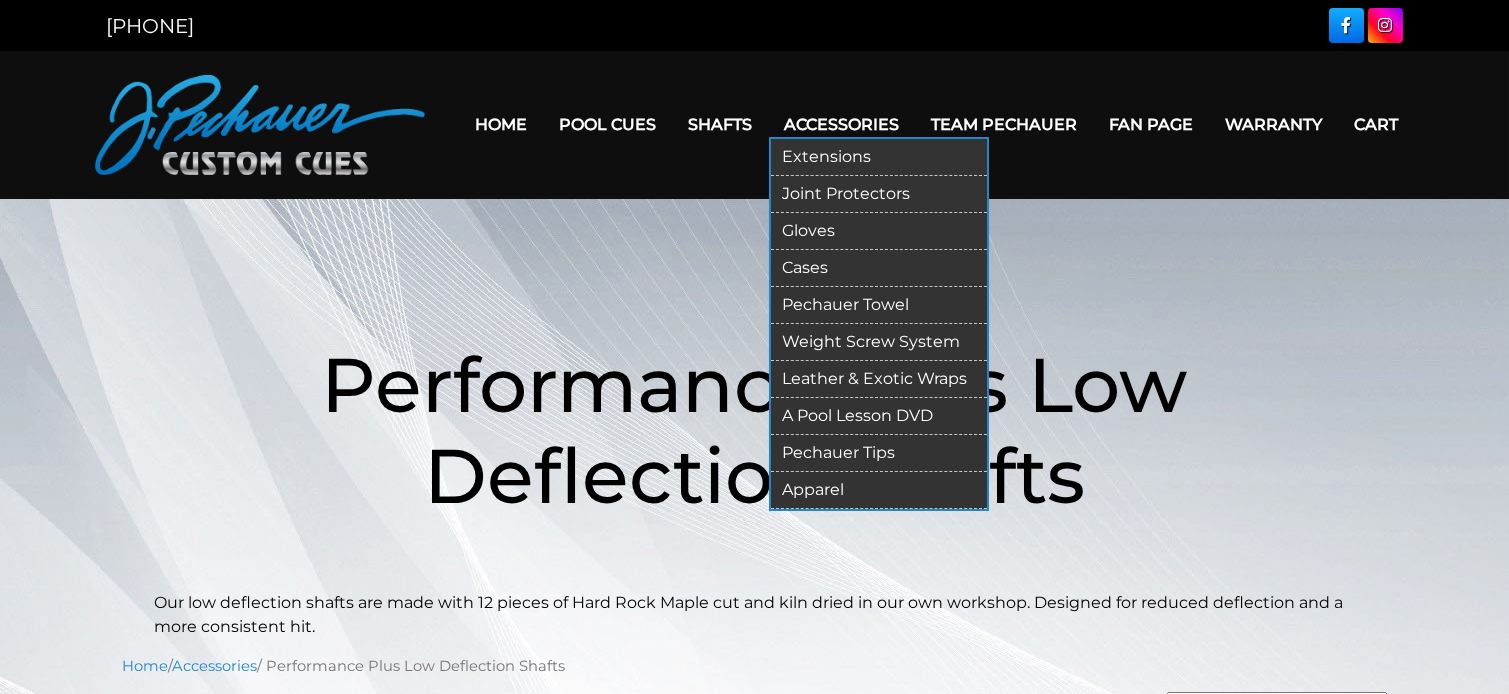 click on "Gloves" at bounding box center [879, 231] 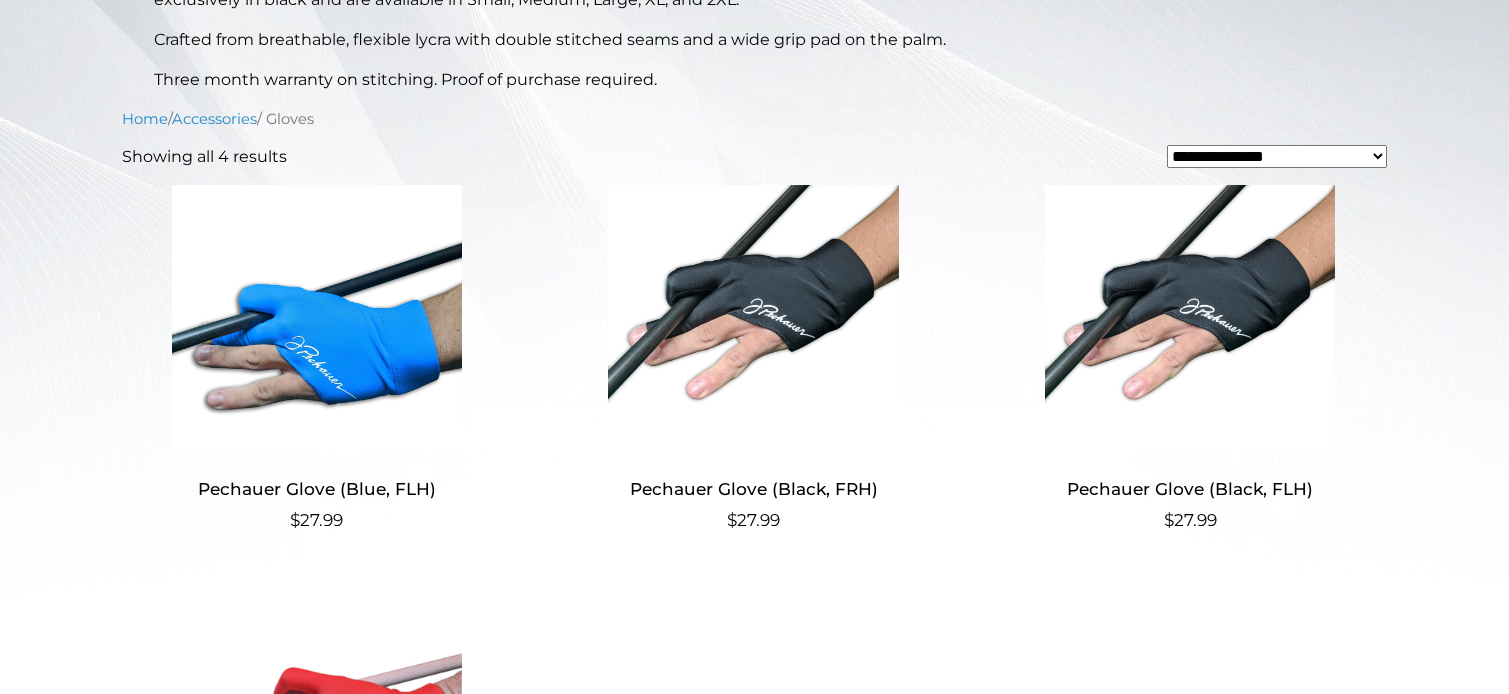 scroll, scrollTop: 558, scrollLeft: 0, axis: vertical 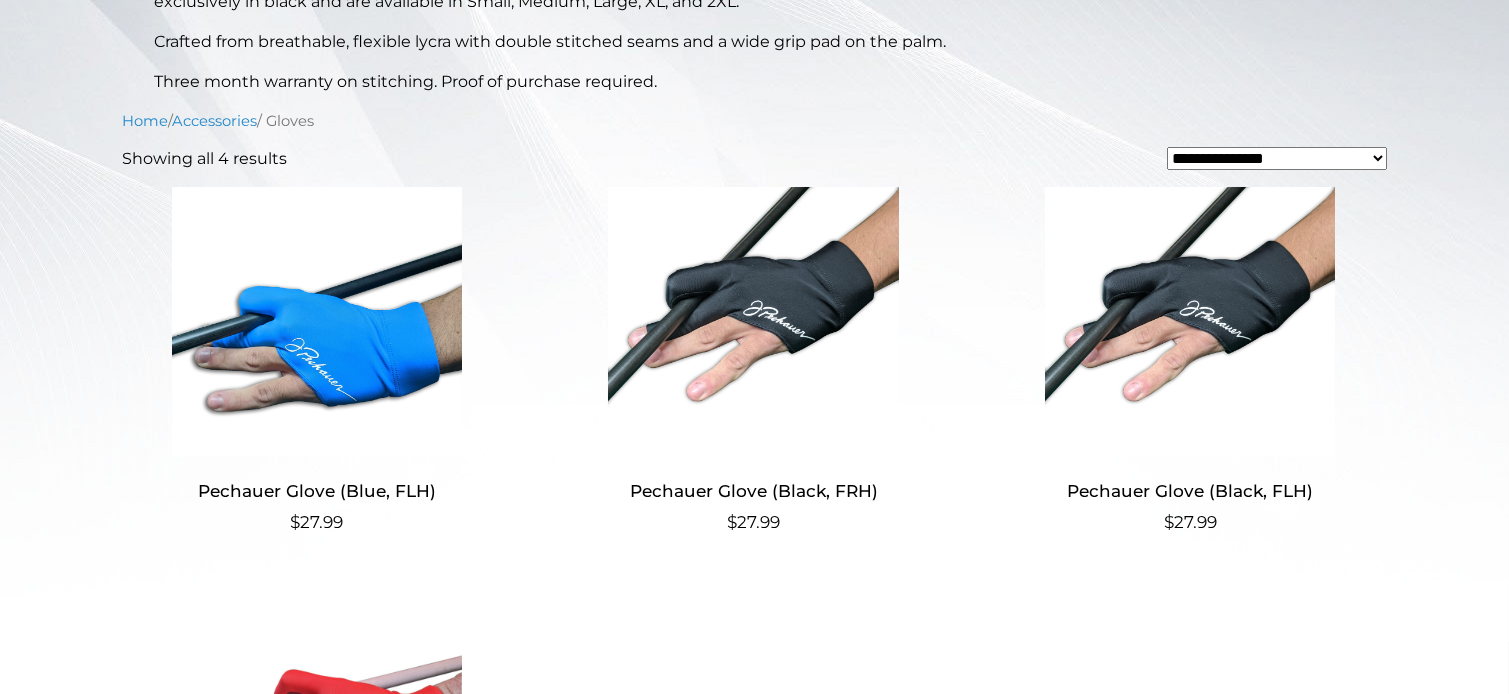 click at bounding box center (753, 322) 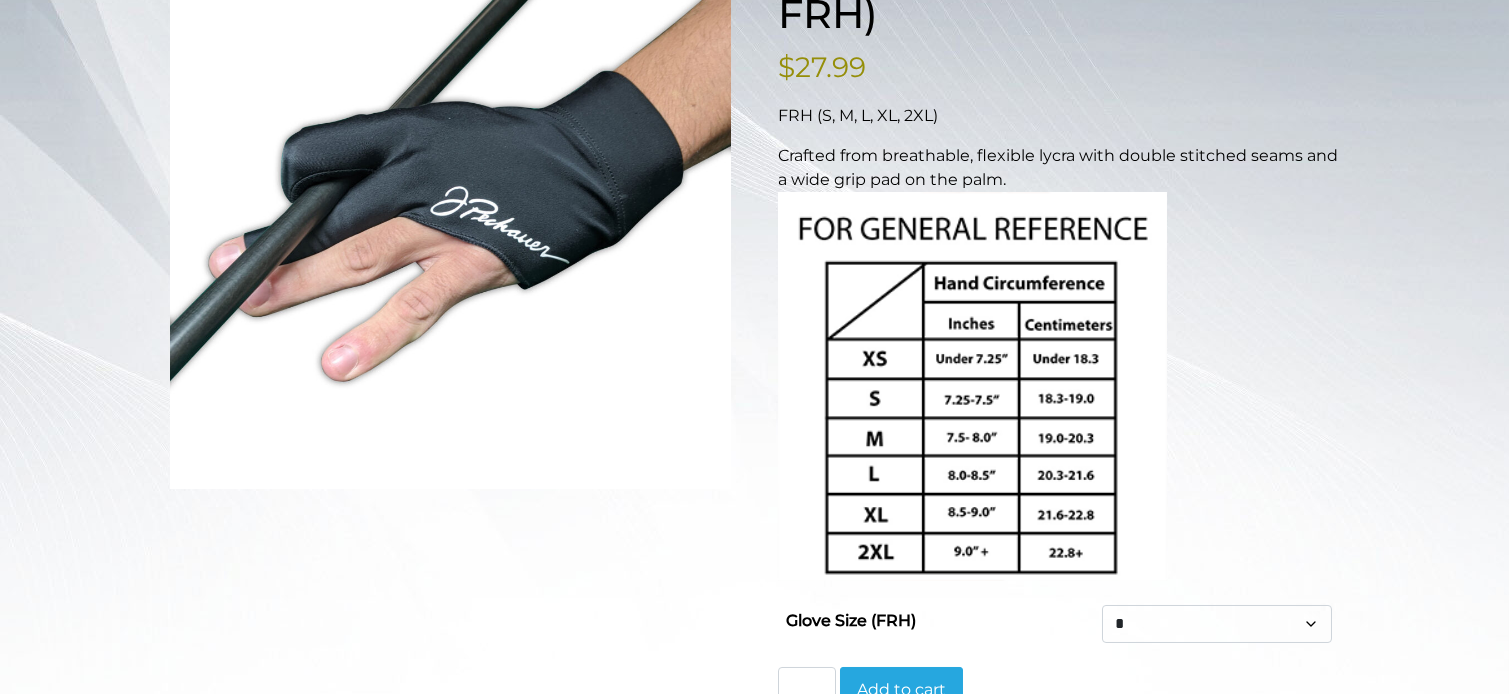 scroll, scrollTop: 365, scrollLeft: 0, axis: vertical 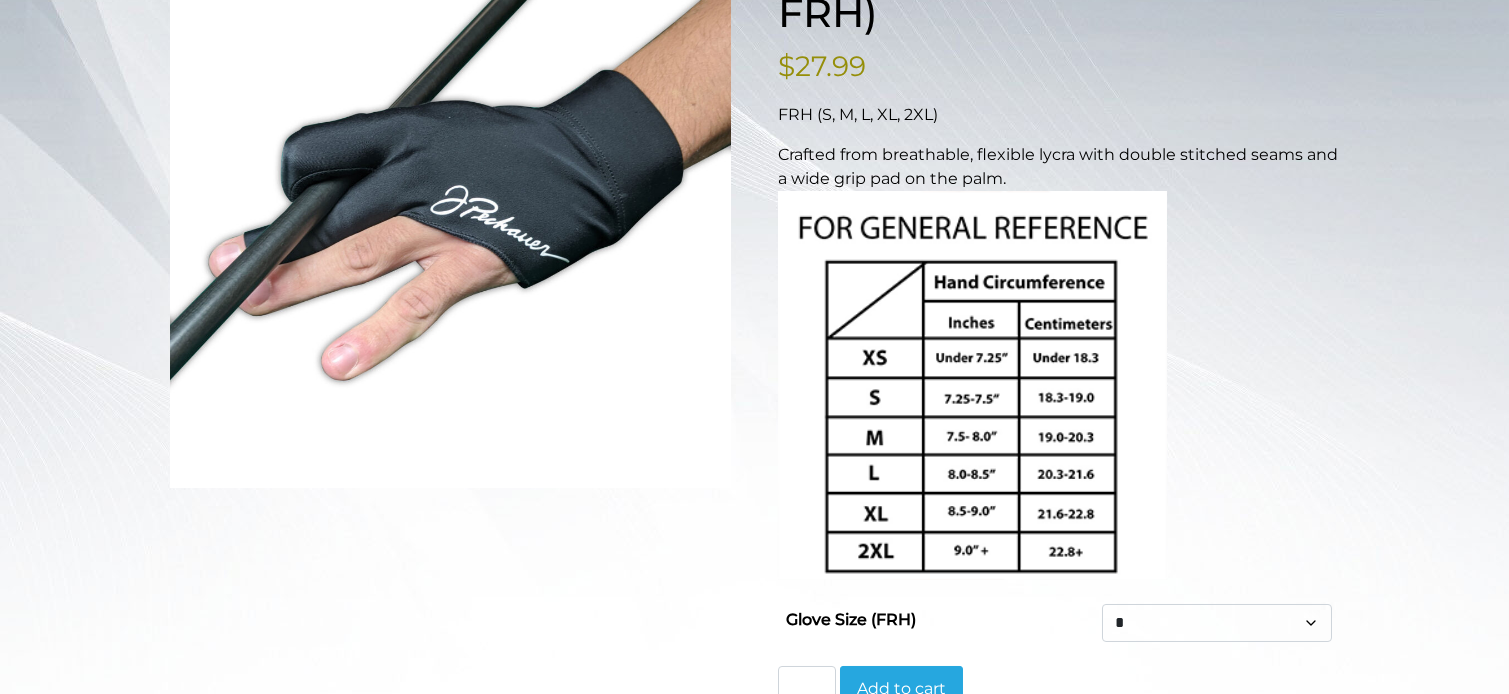 click on "* * * ** ***" at bounding box center [1216, 623] 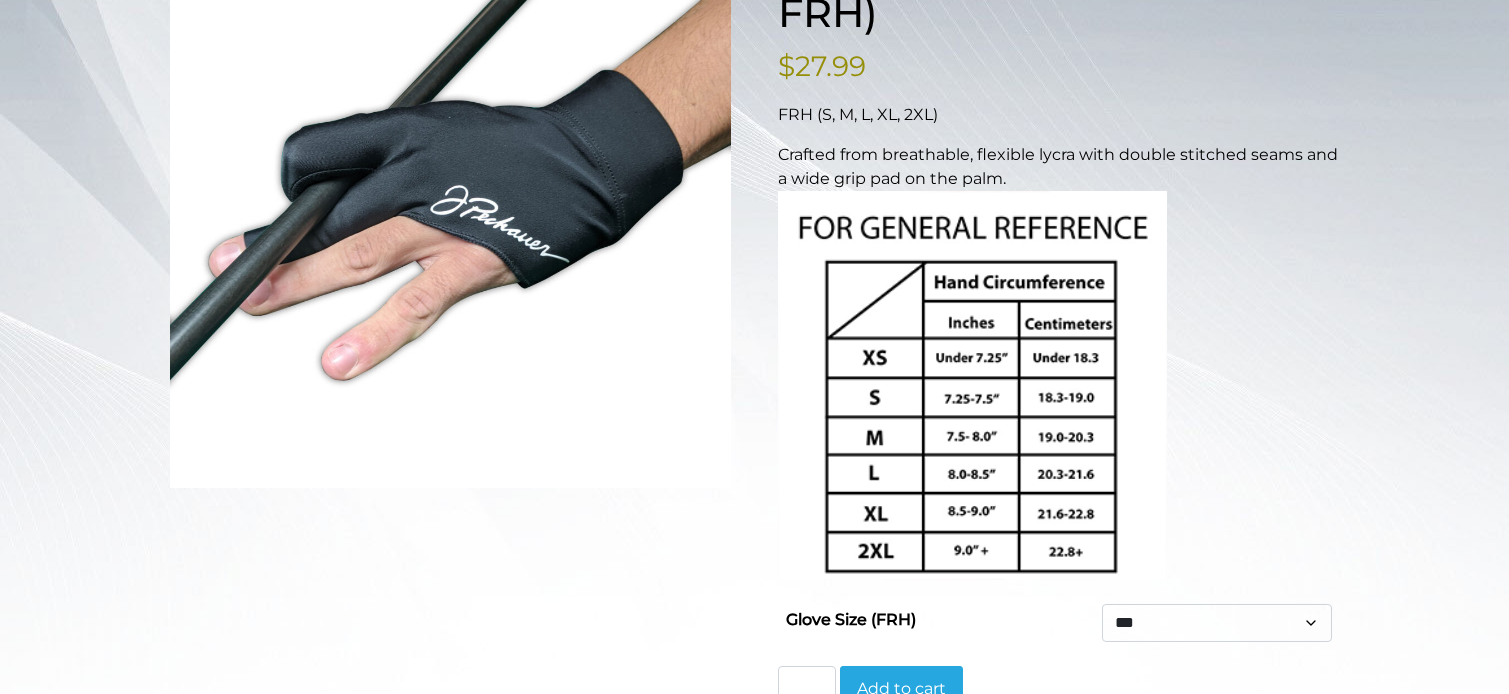 click on "* * * ** ***" at bounding box center [1216, 623] 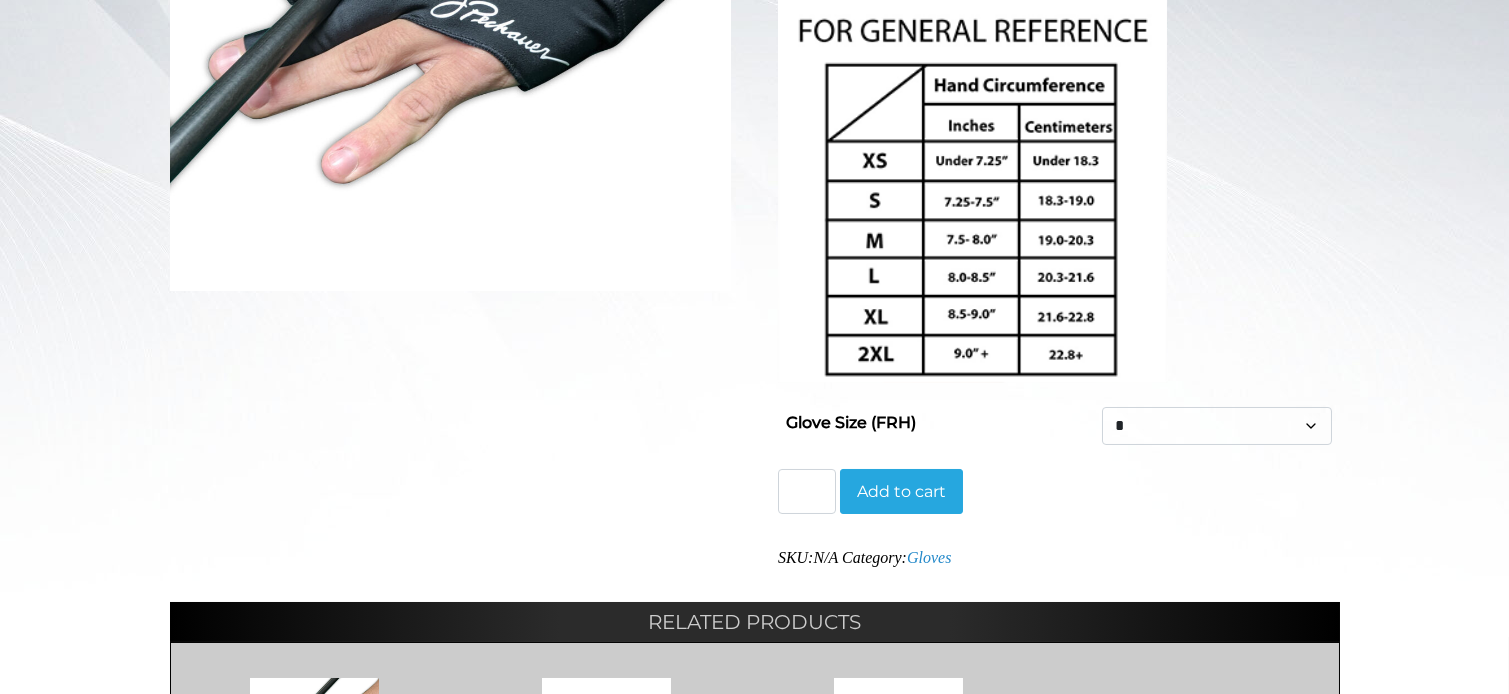 scroll, scrollTop: 565, scrollLeft: 0, axis: vertical 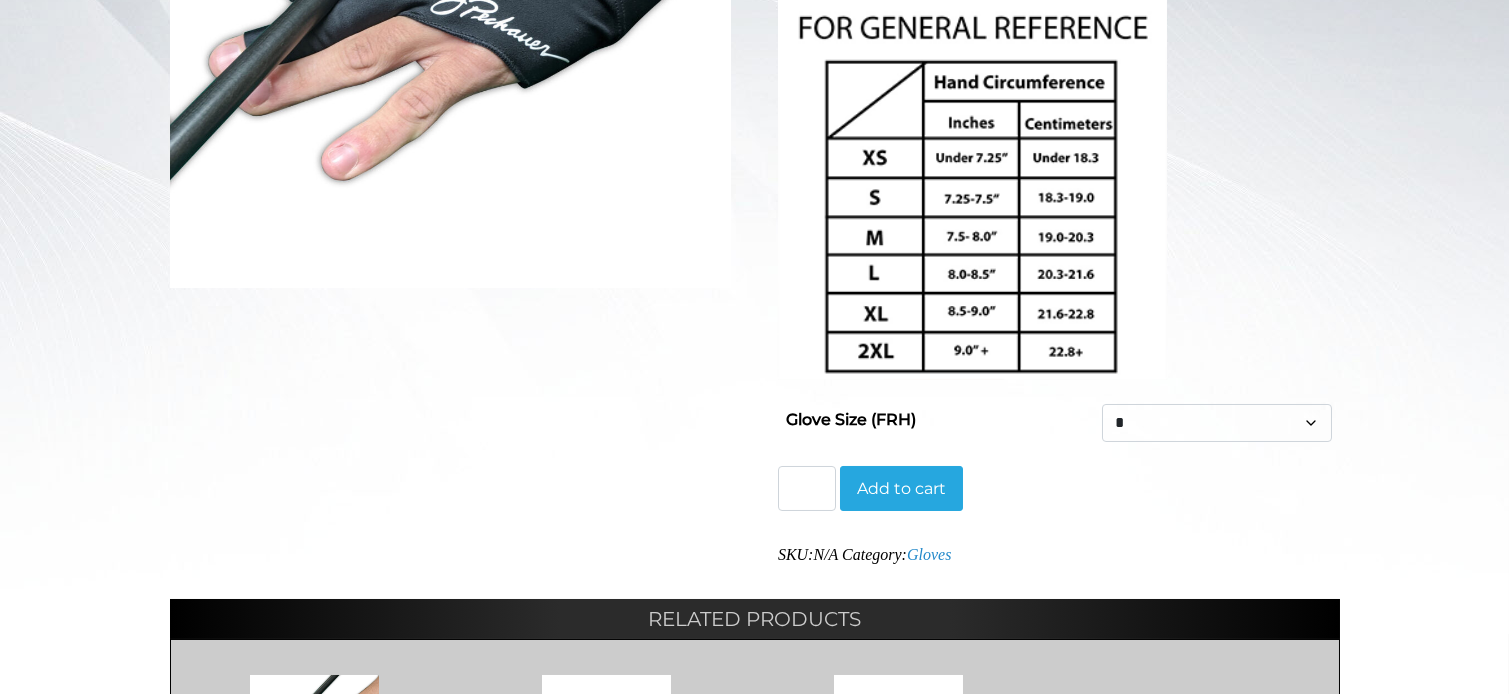 click on "Add to cart" at bounding box center (901, 489) 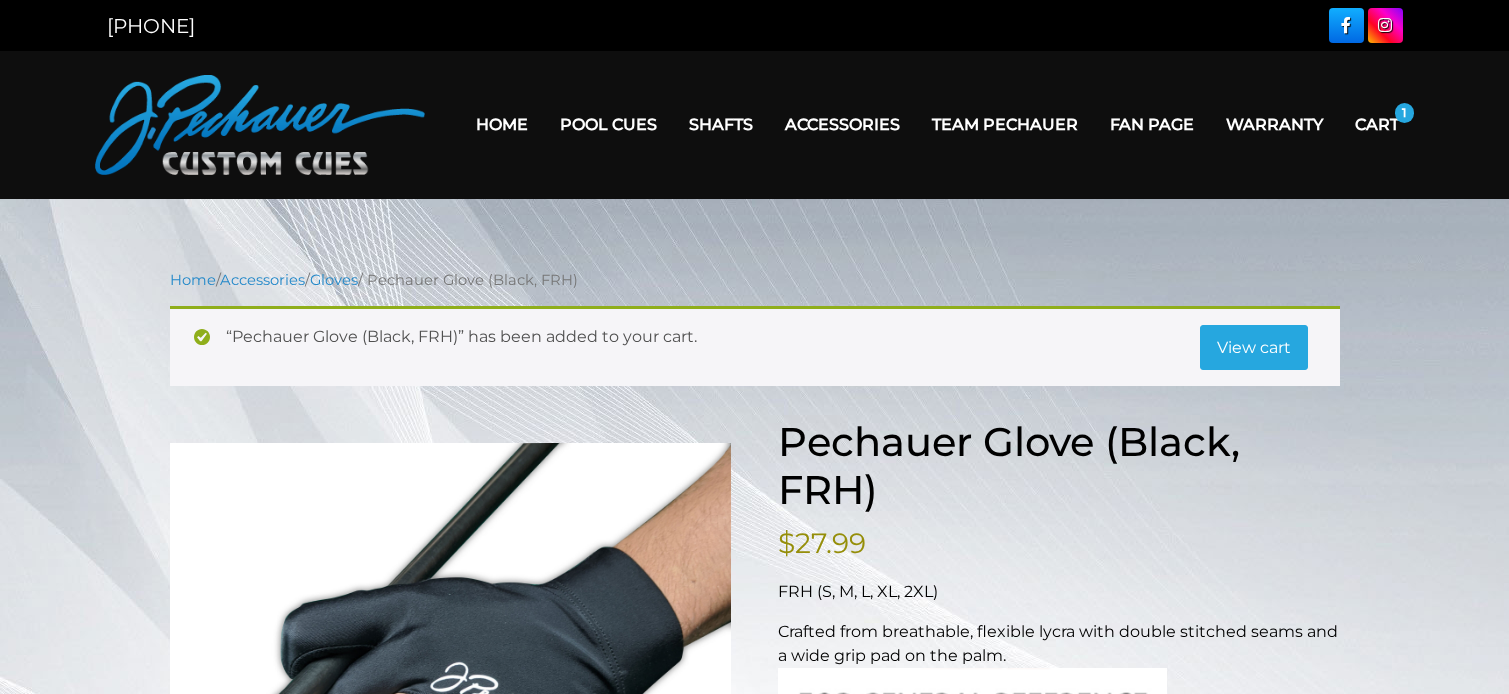 scroll, scrollTop: 0, scrollLeft: 0, axis: both 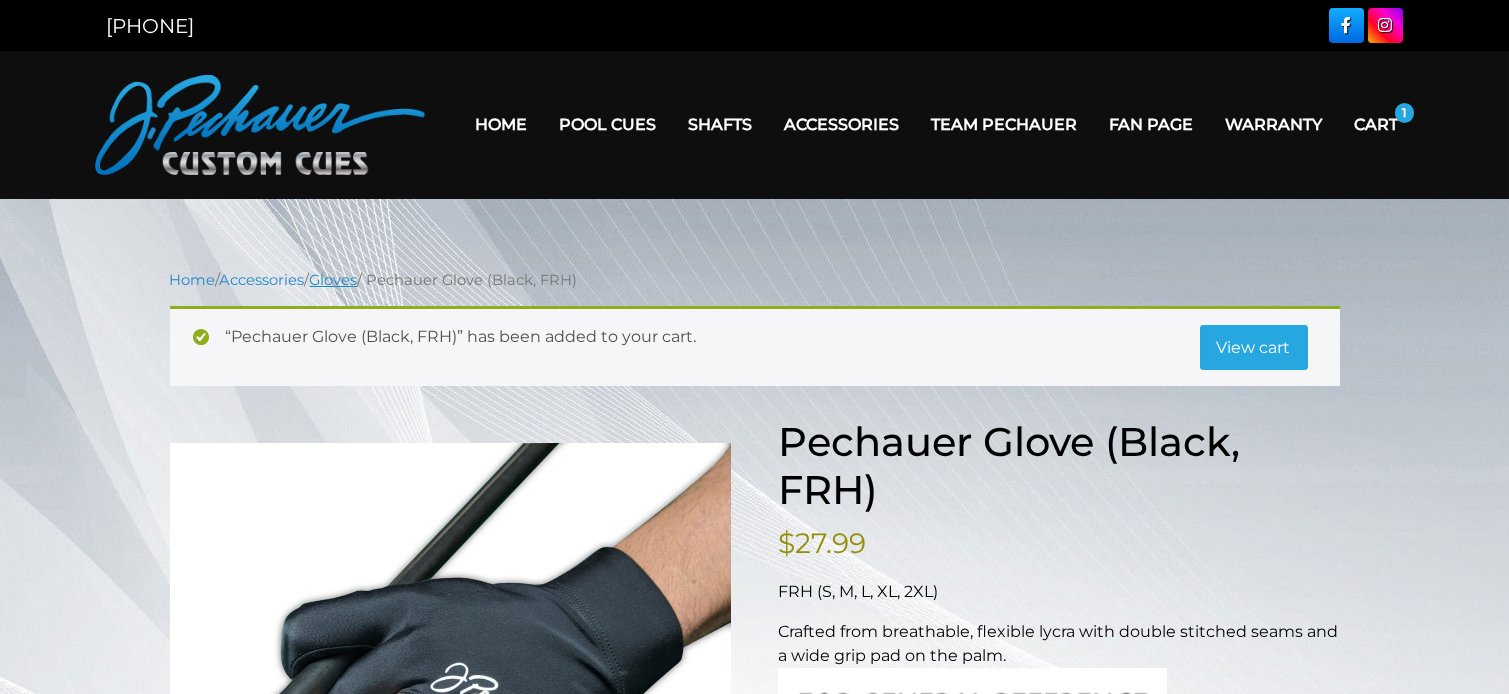 click on "Gloves" at bounding box center (334, 280) 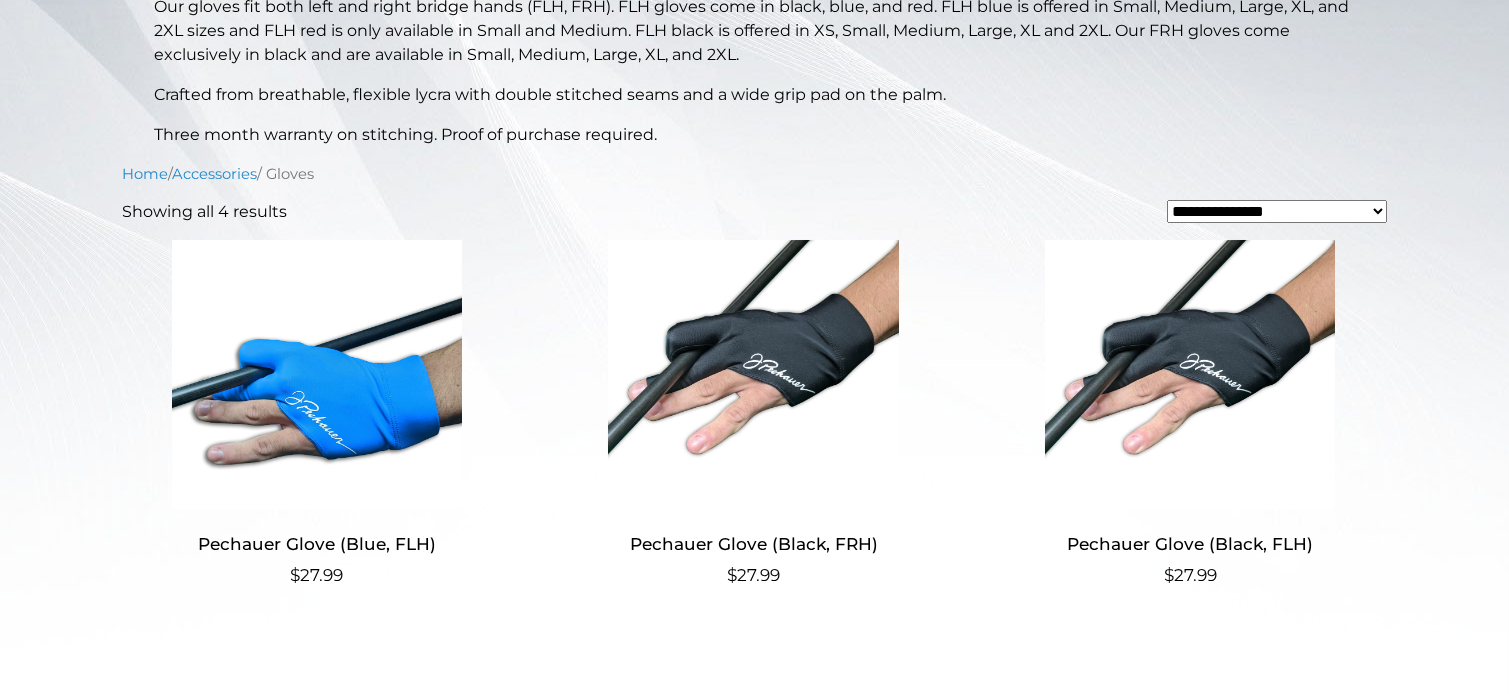 scroll, scrollTop: 508, scrollLeft: 0, axis: vertical 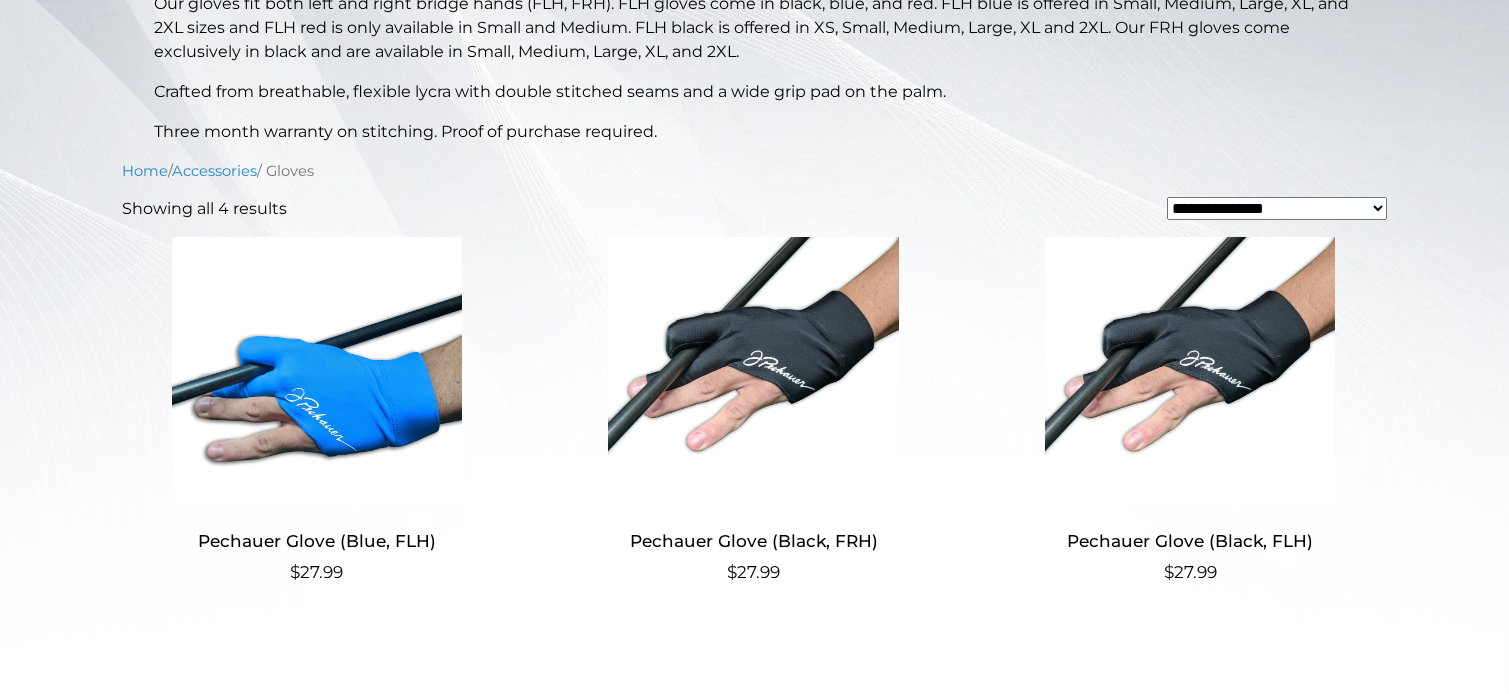 click at bounding box center [1190, 372] 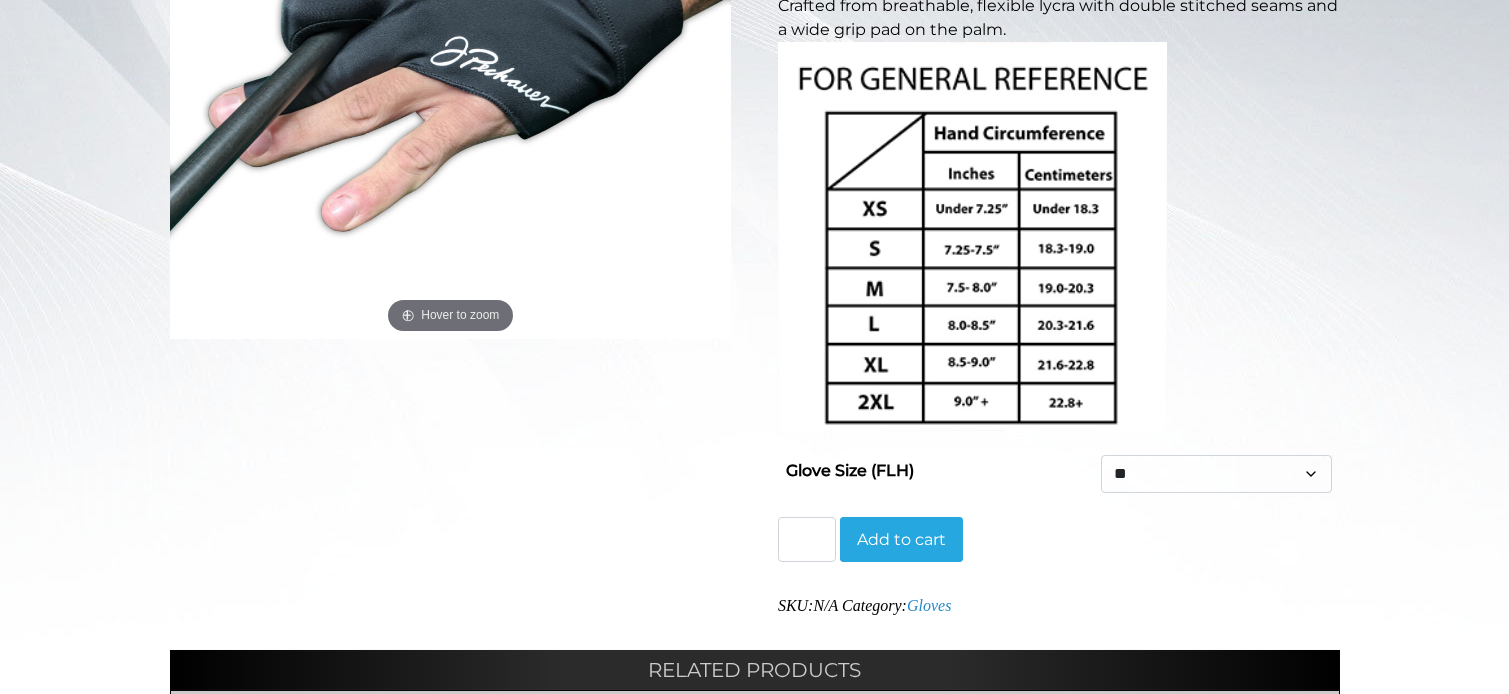 scroll, scrollTop: 540, scrollLeft: 0, axis: vertical 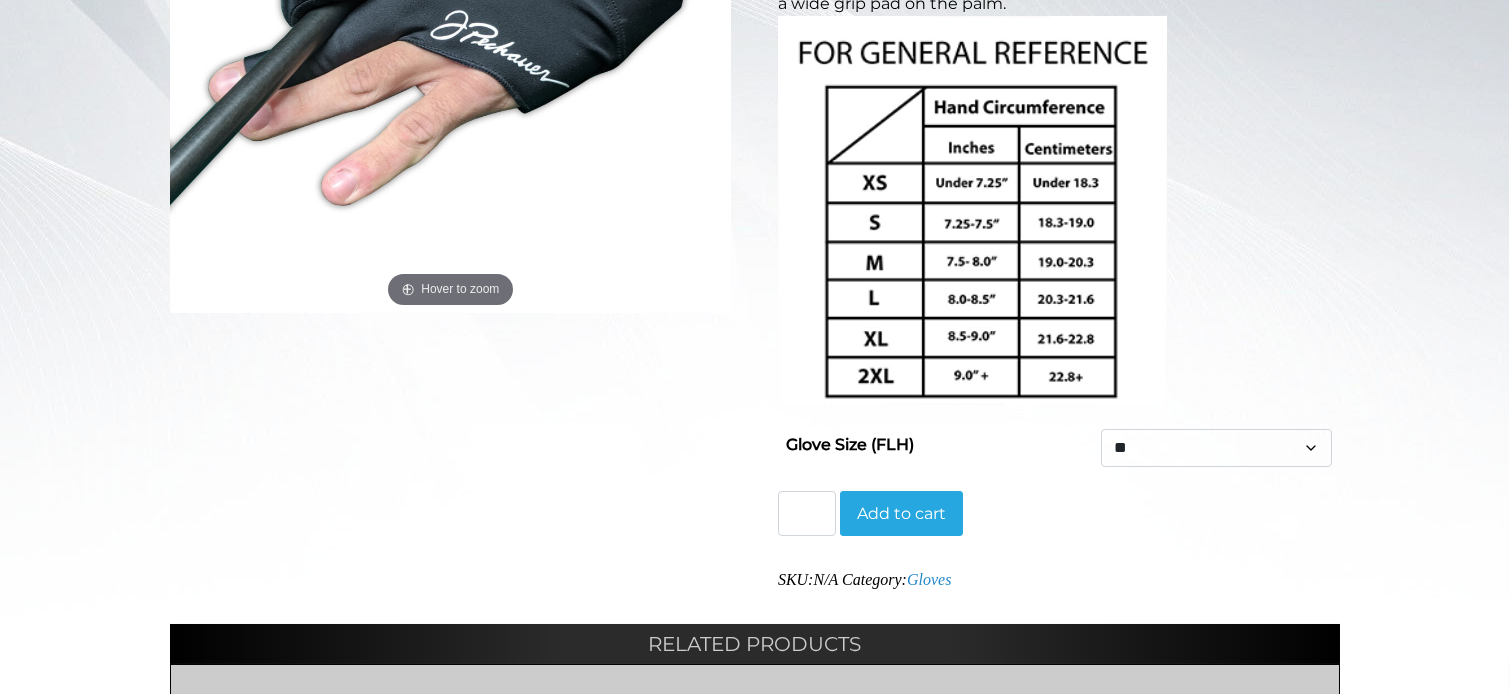 click on "** * * * ** ***" at bounding box center [1216, 448] 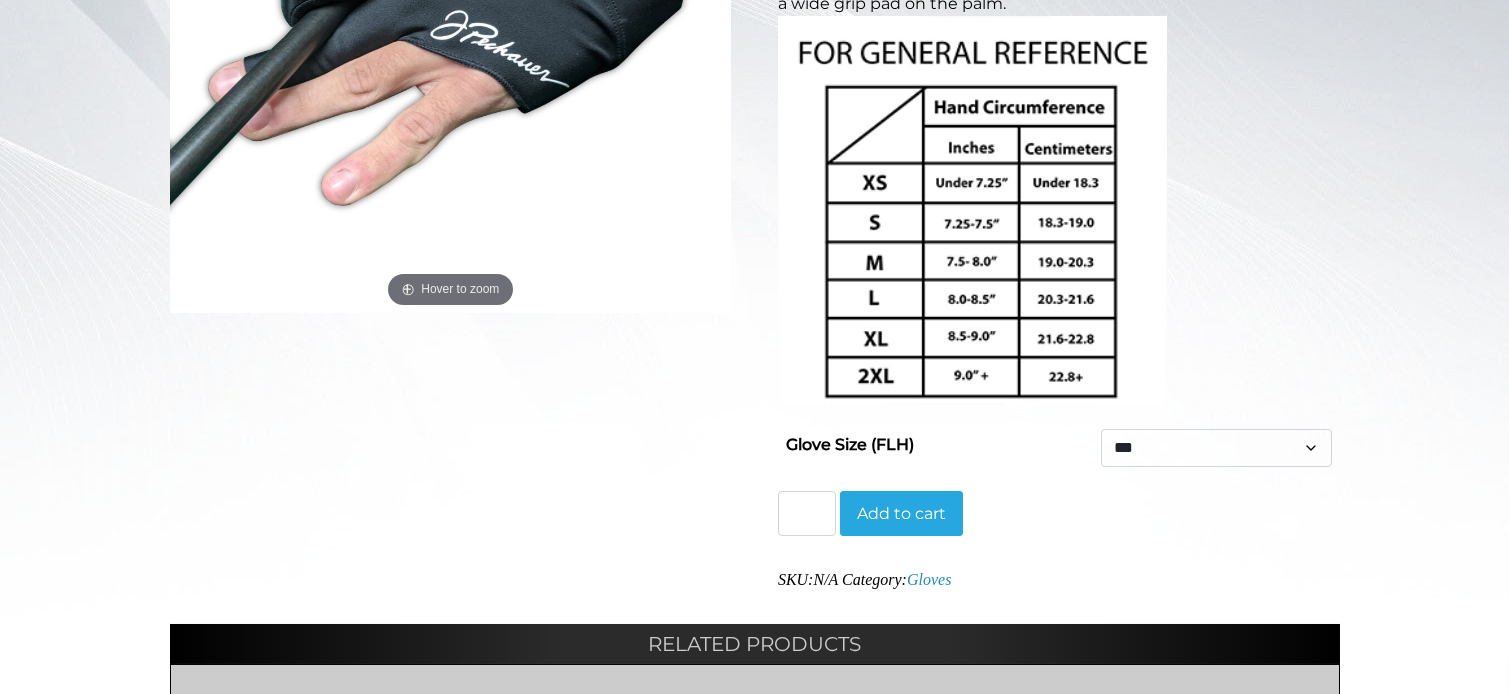 click on "** * * * ** ***" at bounding box center (1216, 448) 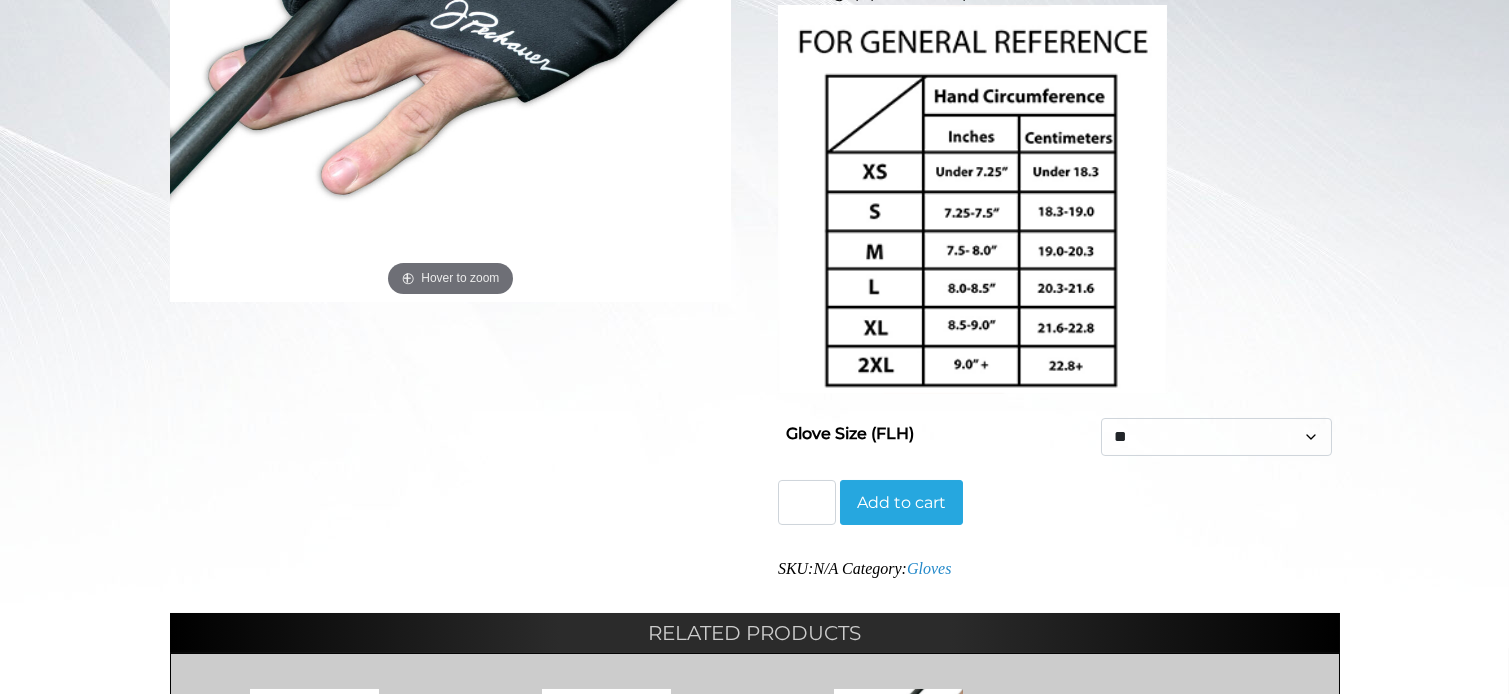 scroll, scrollTop: 557, scrollLeft: 0, axis: vertical 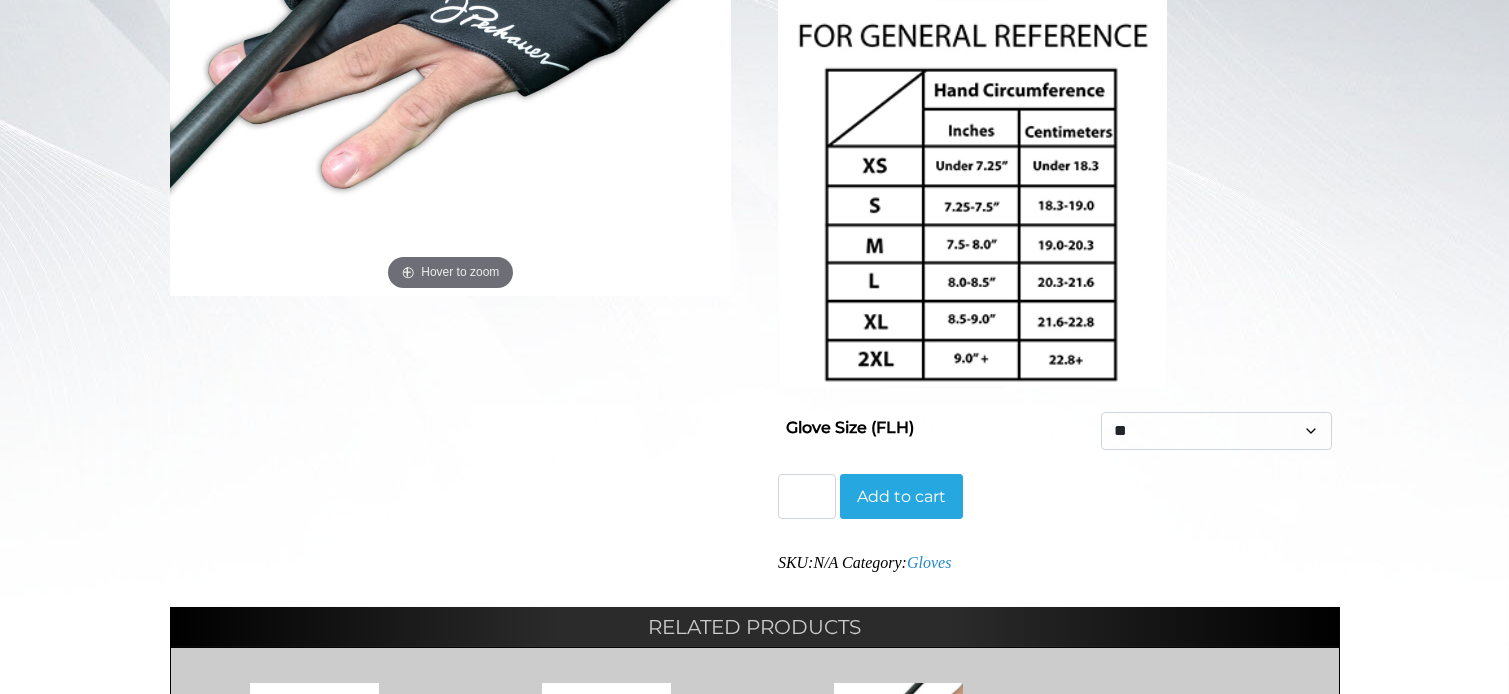 click on "Add to cart" at bounding box center (901, 497) 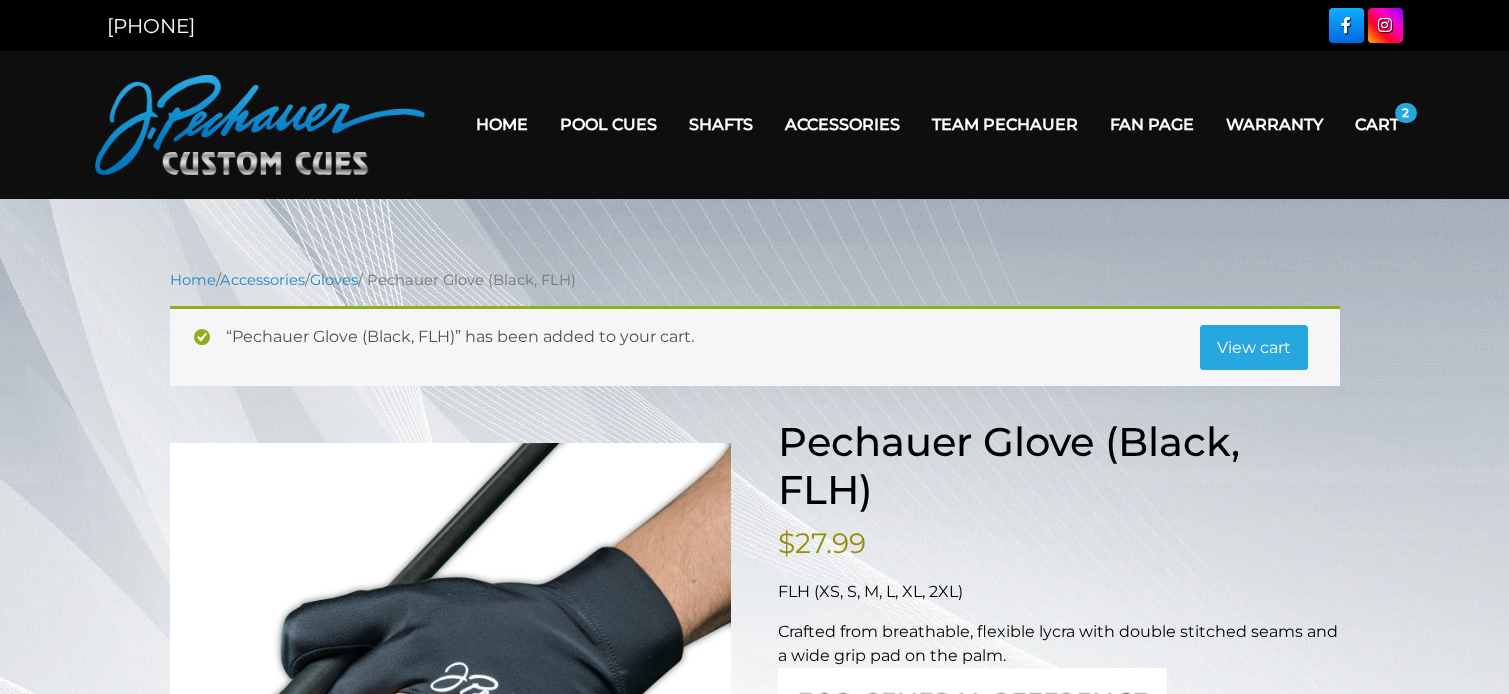 scroll, scrollTop: 0, scrollLeft: 0, axis: both 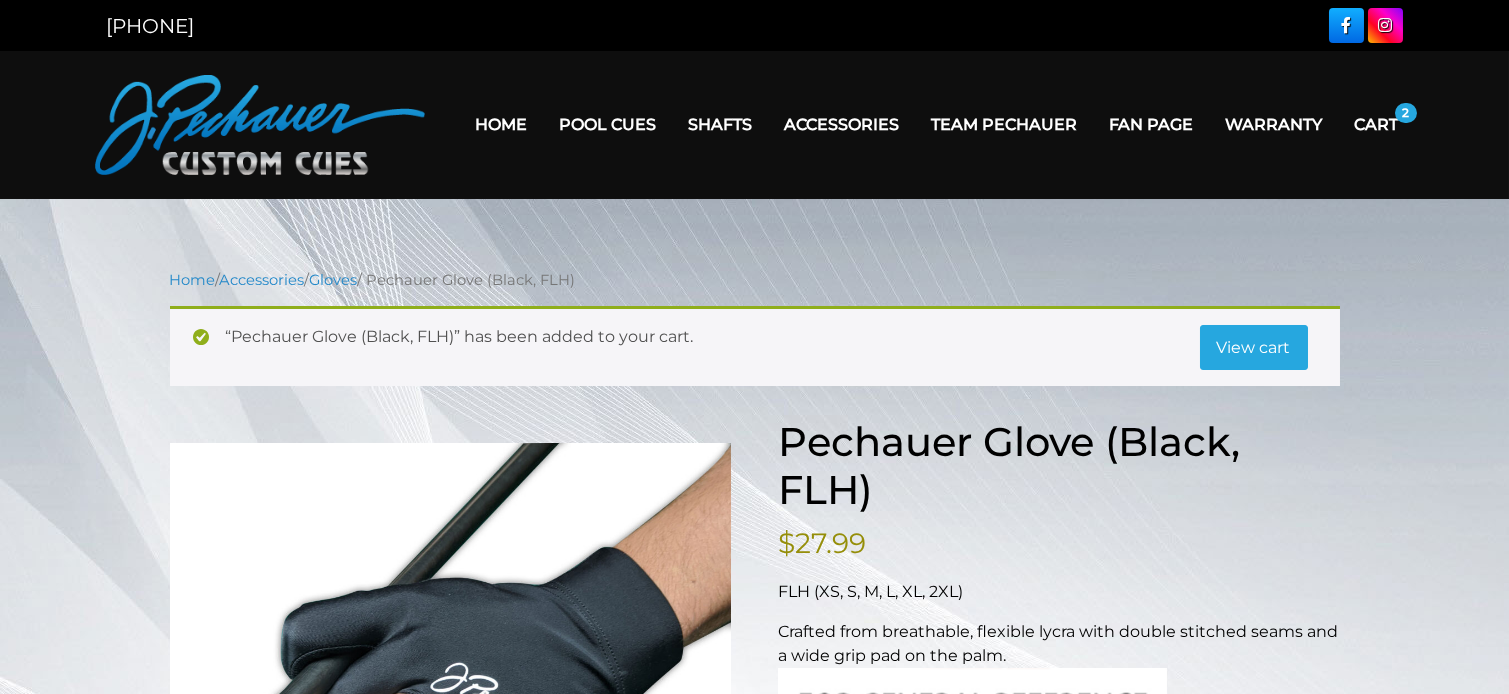 click on "Cart" at bounding box center [1377, 124] 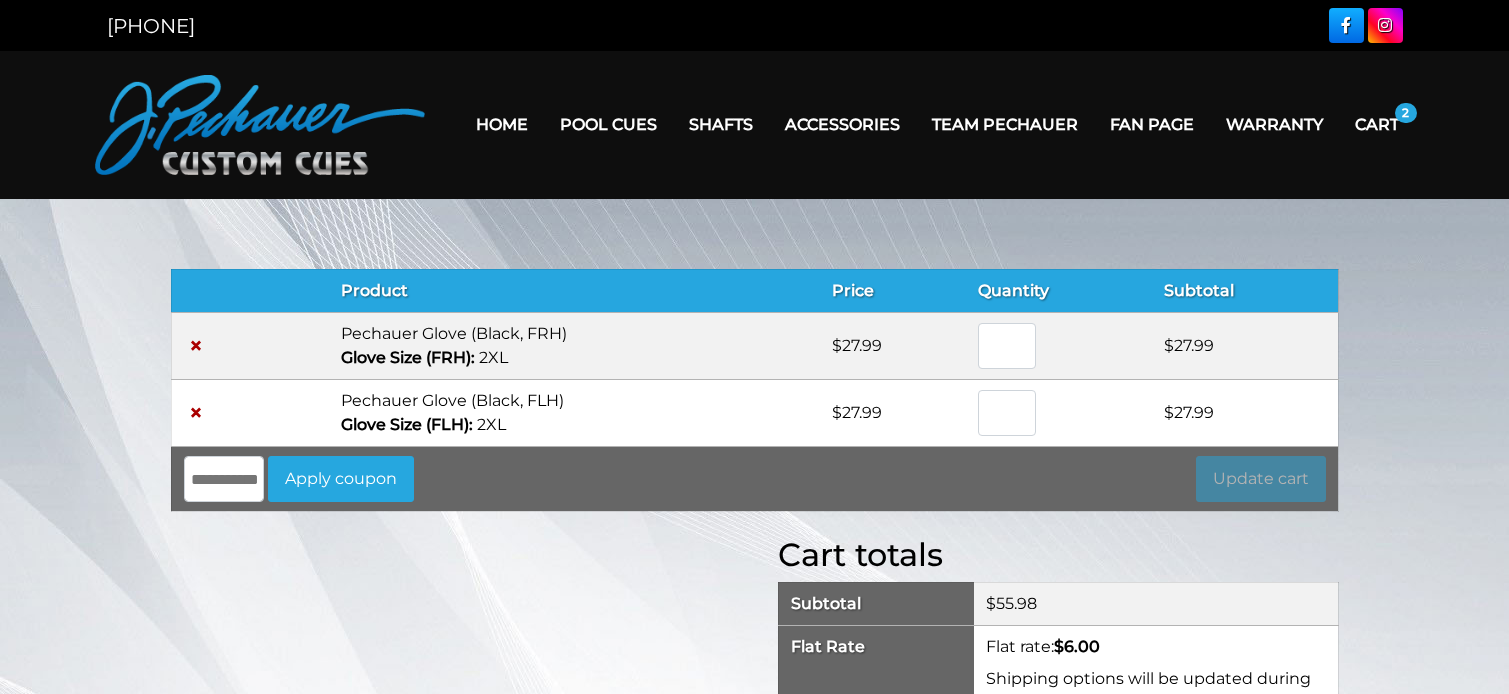 scroll, scrollTop: 0, scrollLeft: 0, axis: both 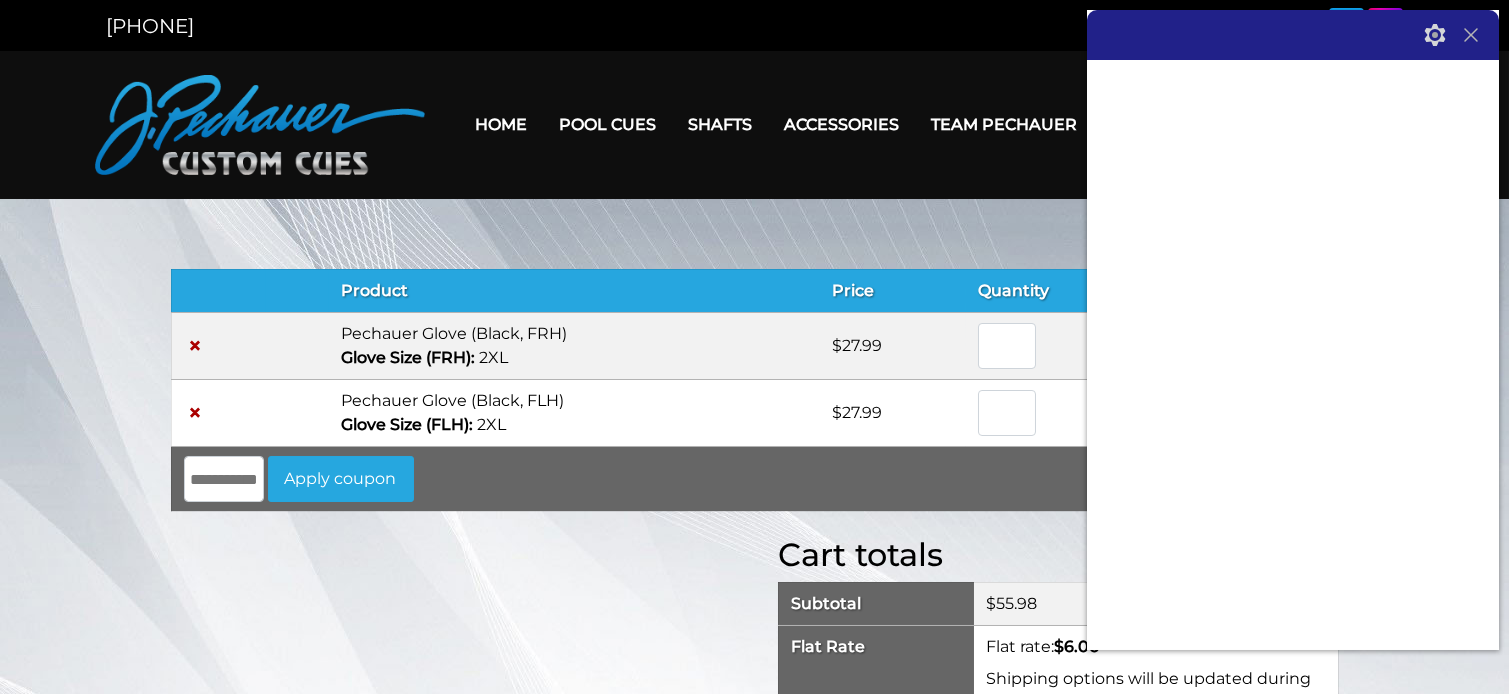click 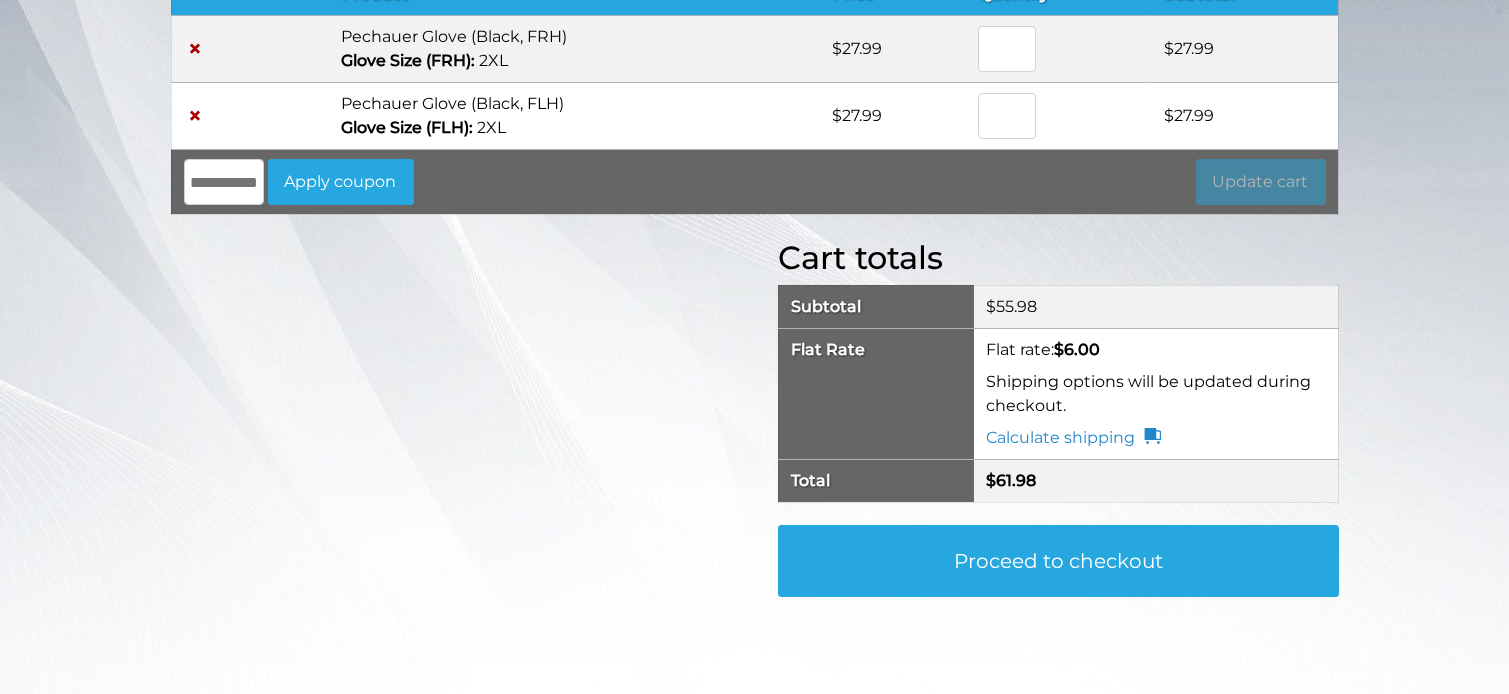 scroll, scrollTop: 299, scrollLeft: 0, axis: vertical 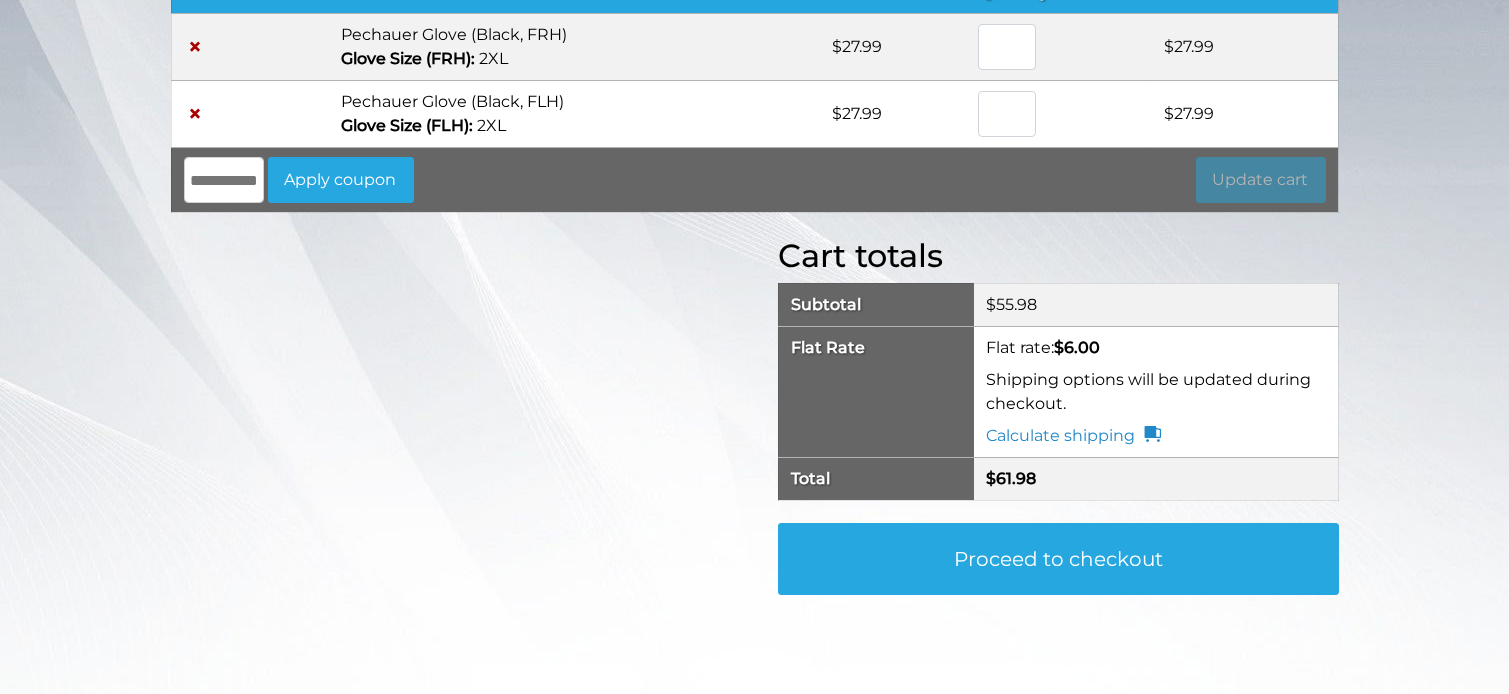 click on "Proceed to checkout" at bounding box center (1058, 559) 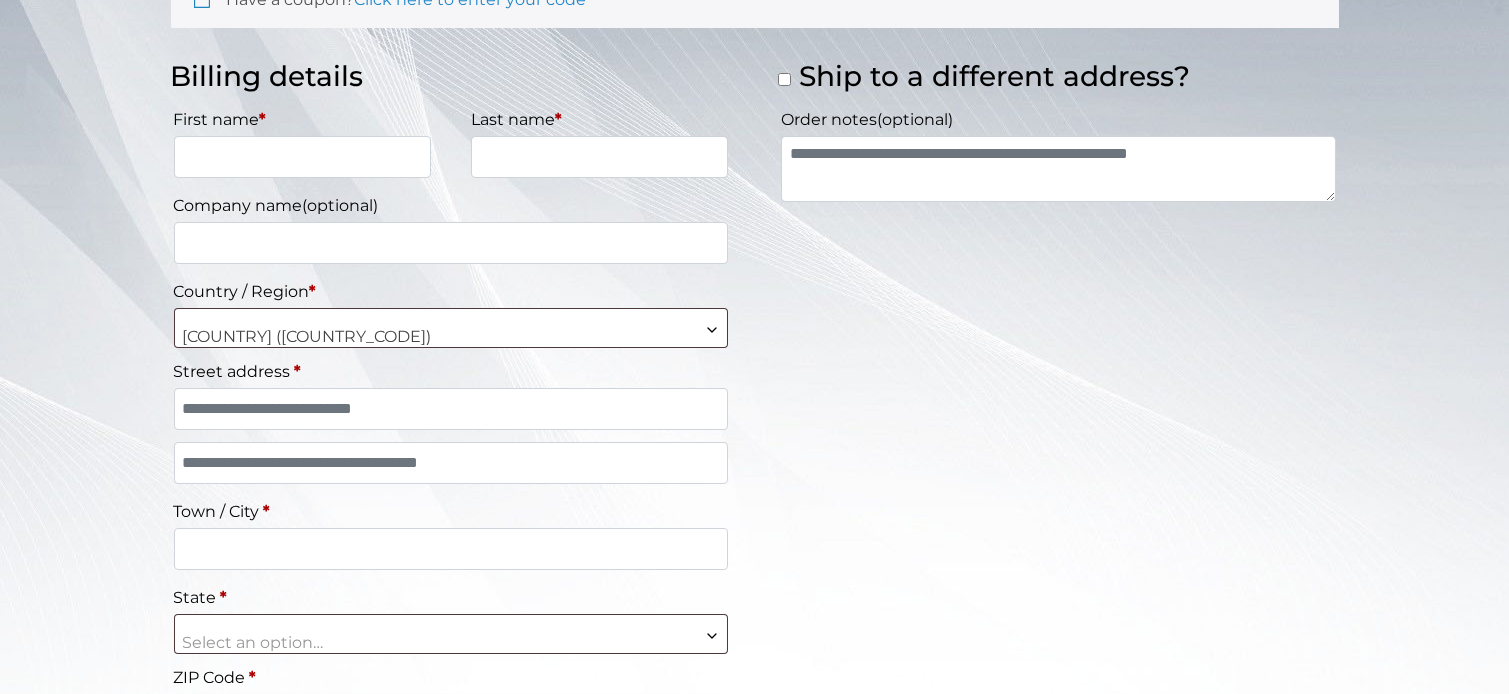 scroll, scrollTop: 299, scrollLeft: 0, axis: vertical 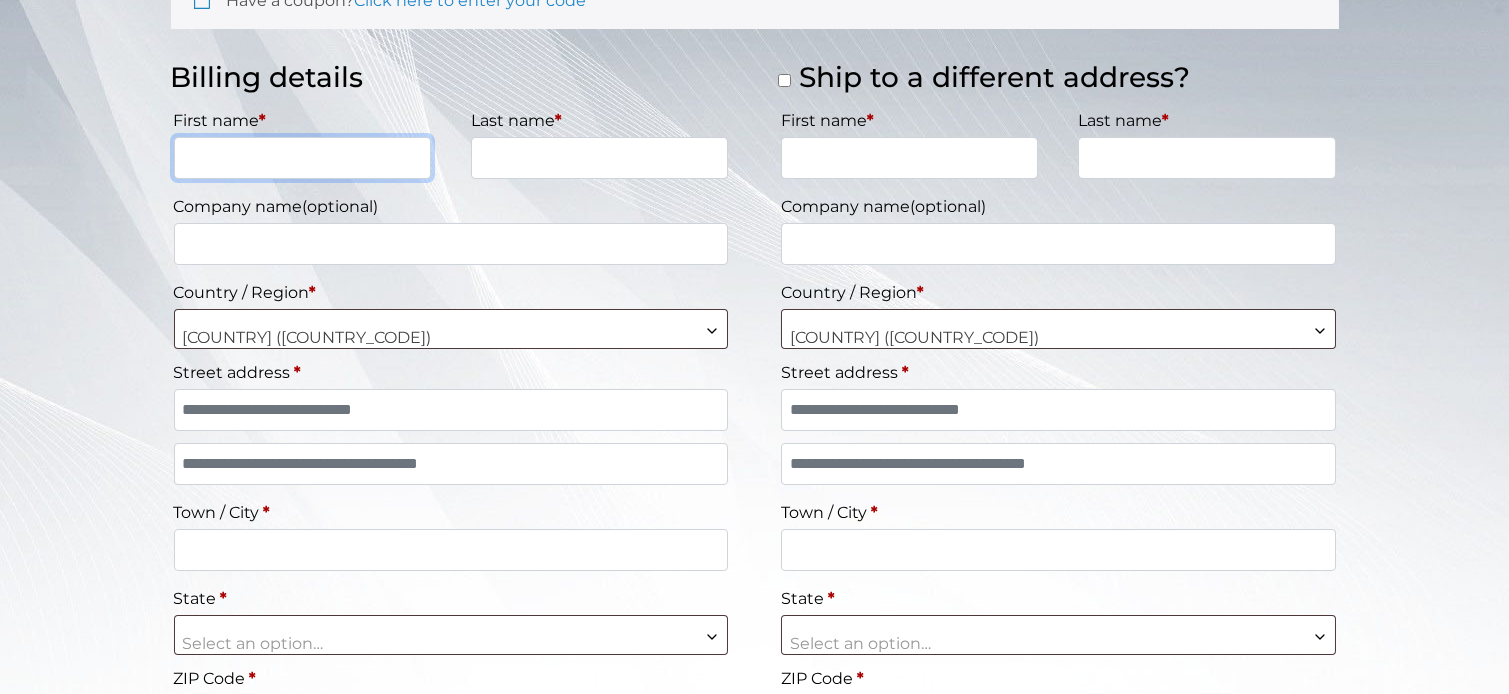 click on "First name  *" at bounding box center [302, 158] 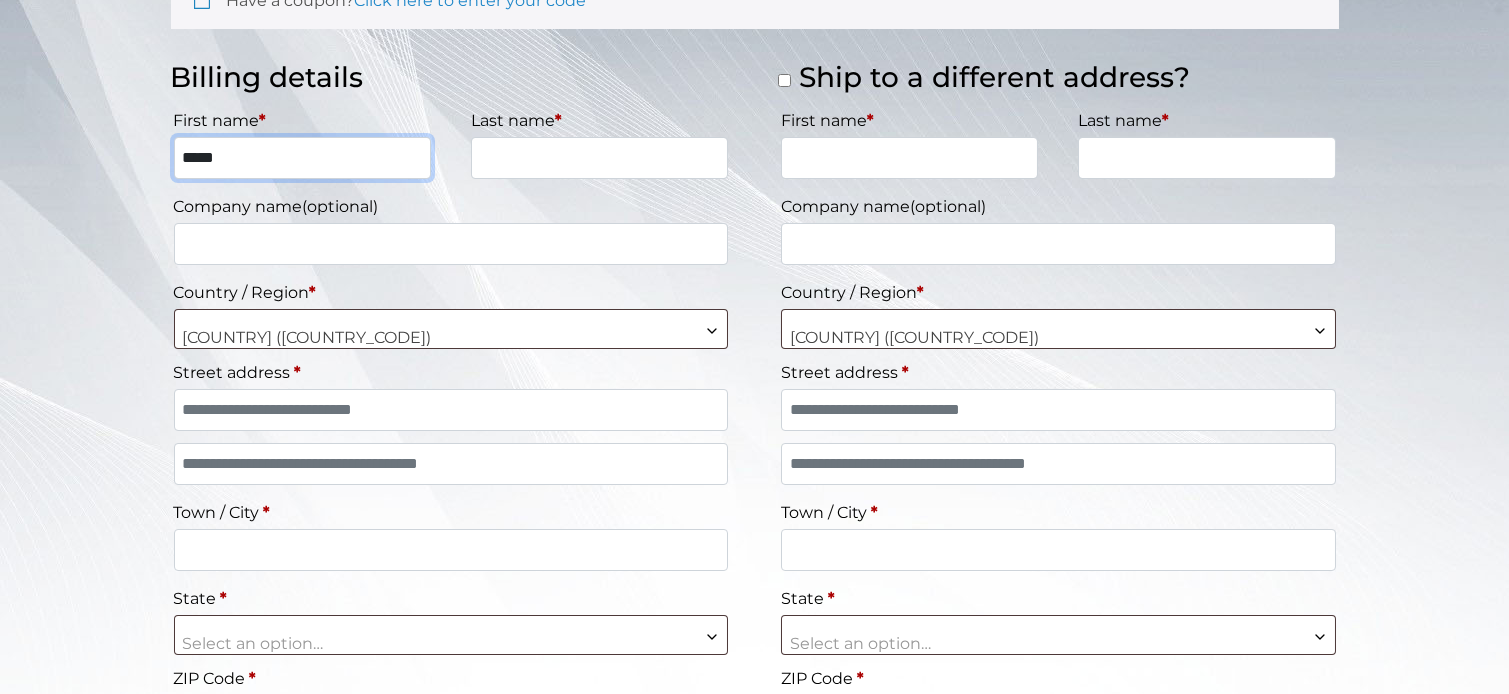 type on "*****" 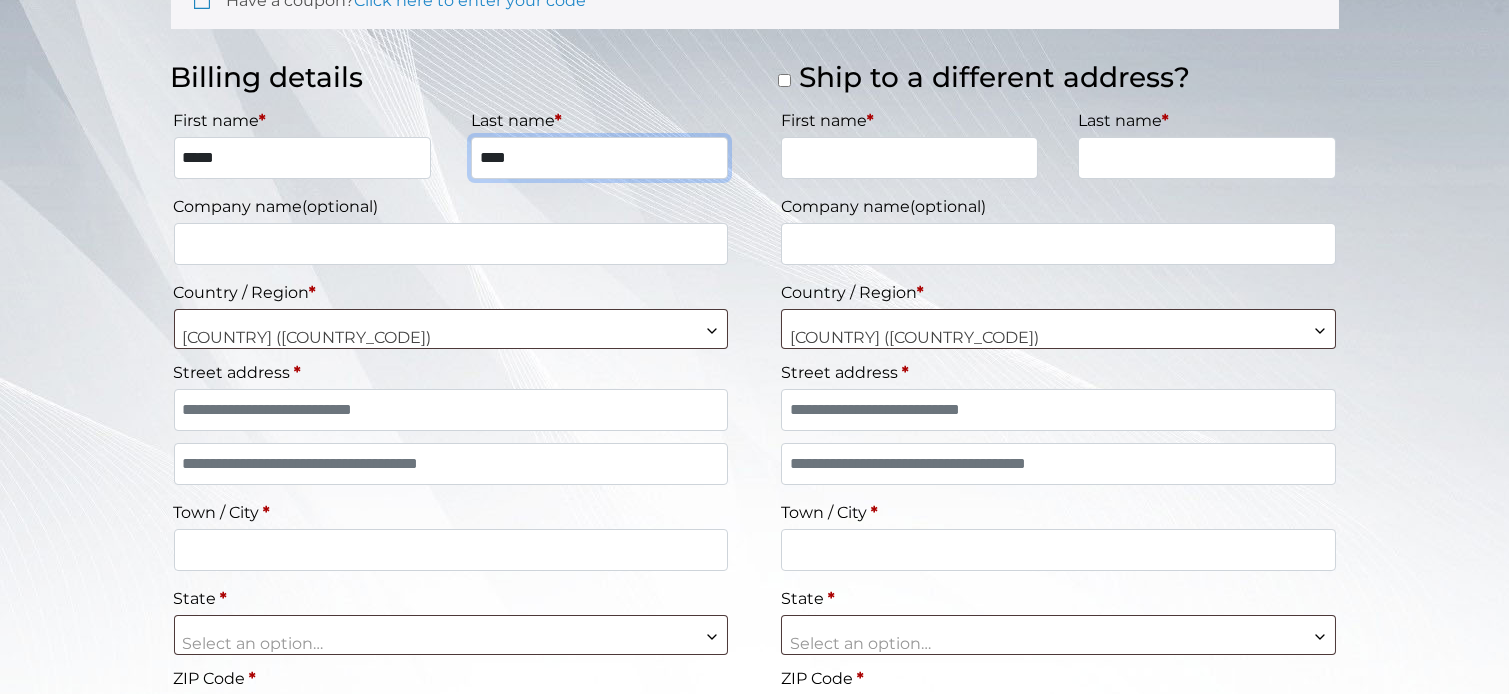 type on "****" 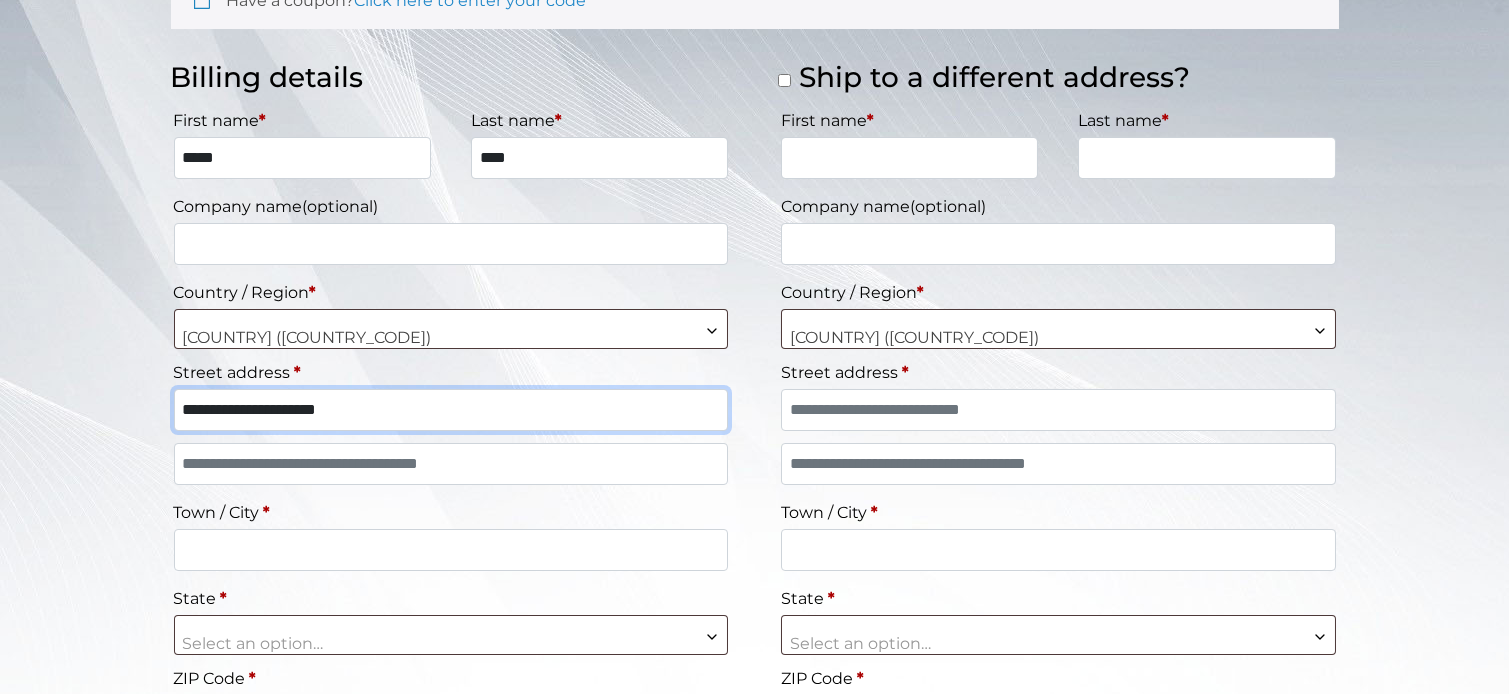 type on "**********" 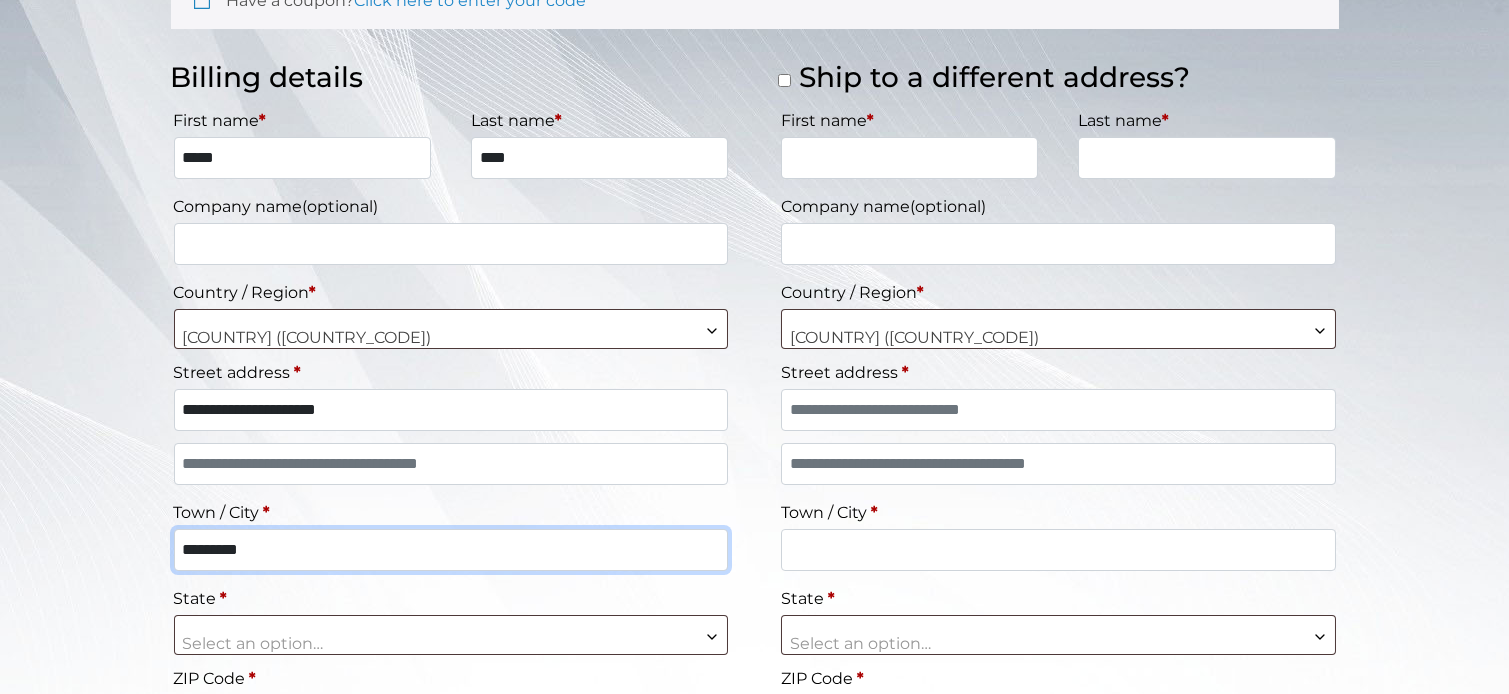 type on "*********" 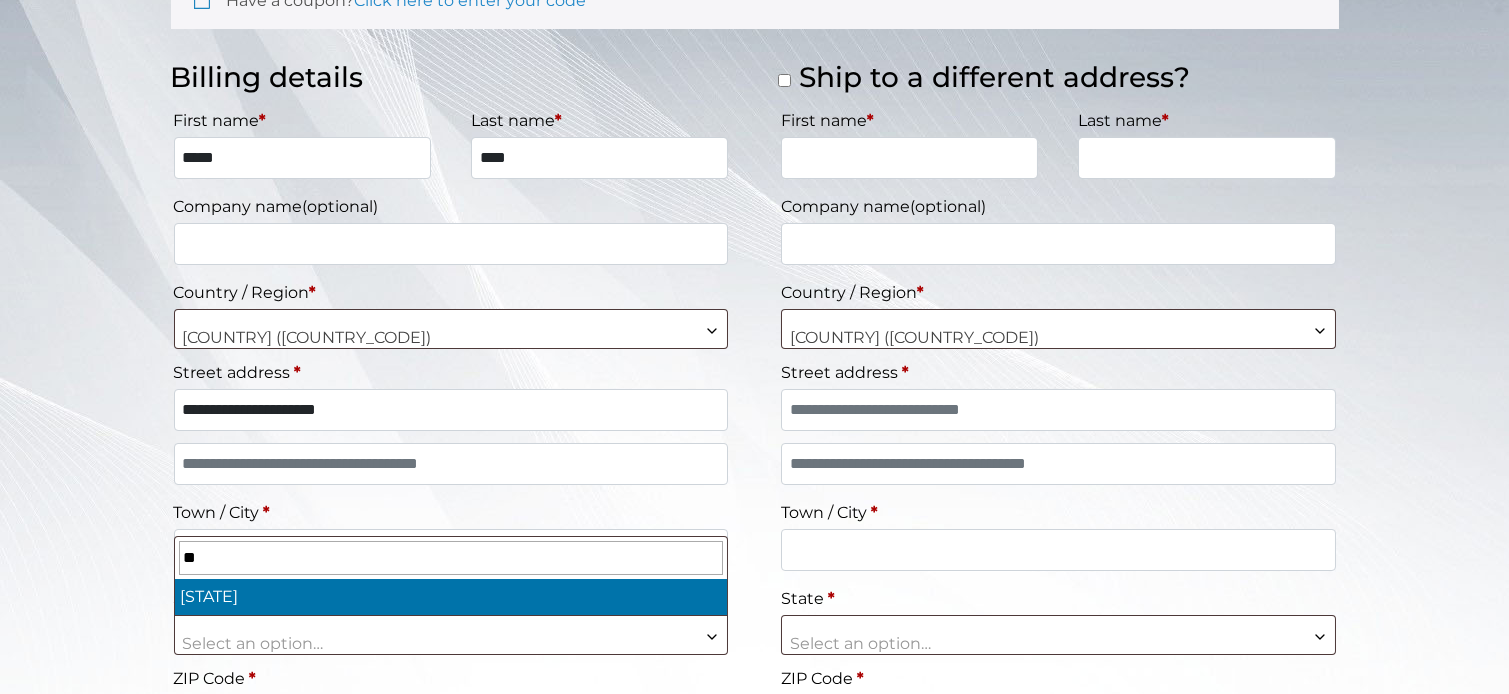 type on "**" 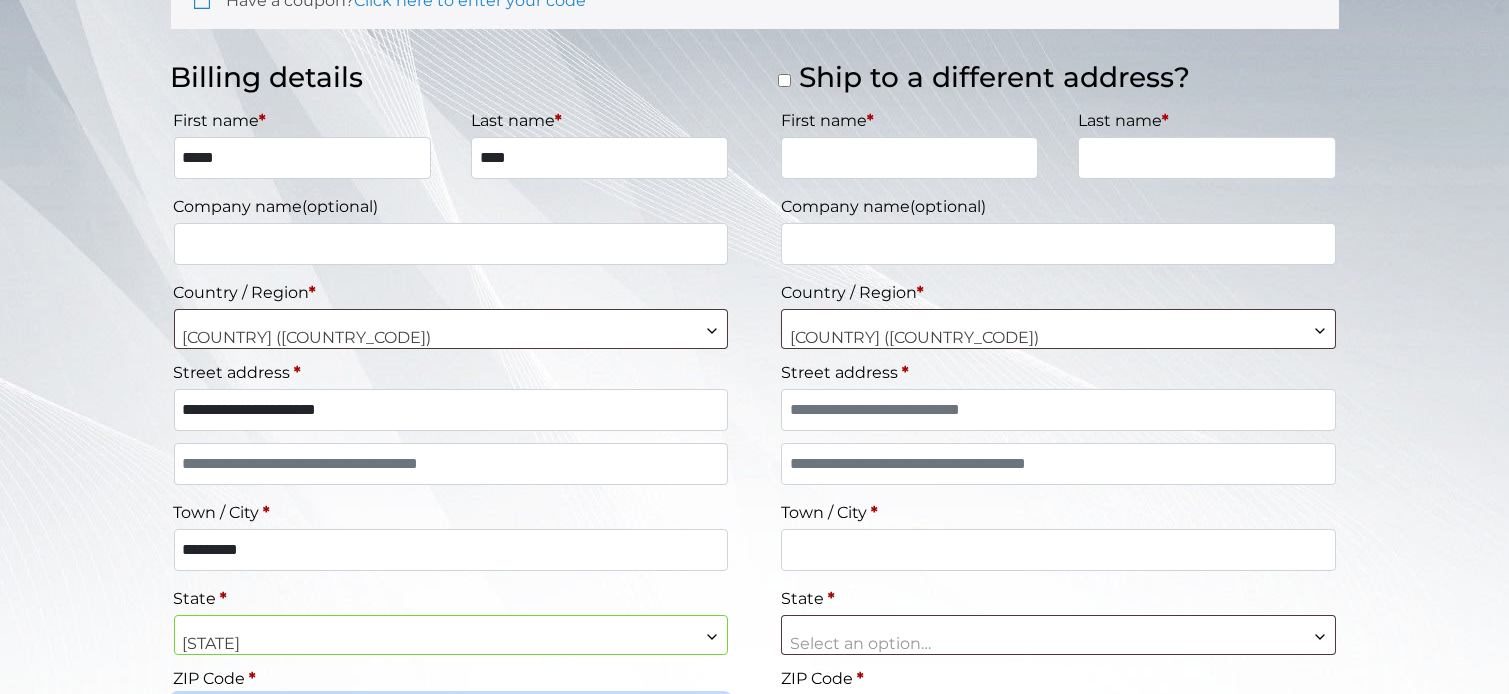 scroll, scrollTop: 341, scrollLeft: 0, axis: vertical 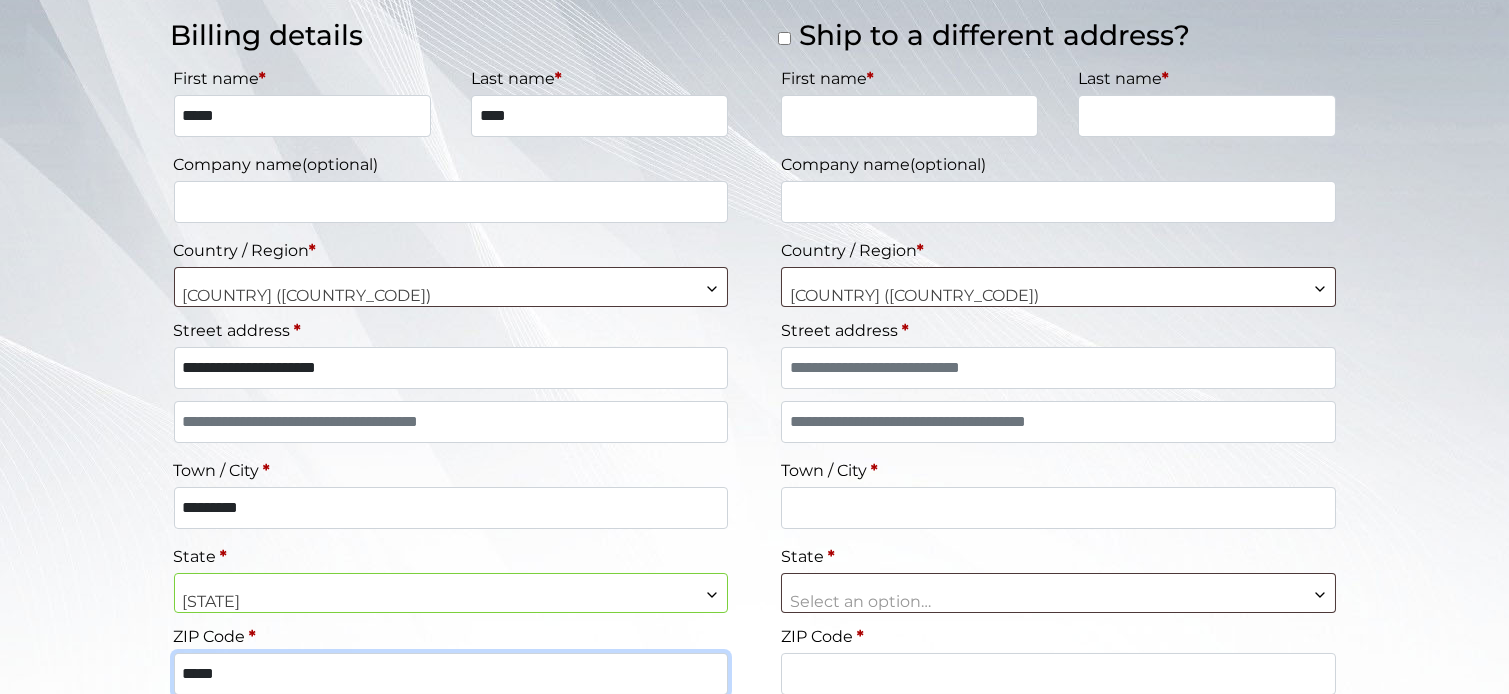 type on "*****" 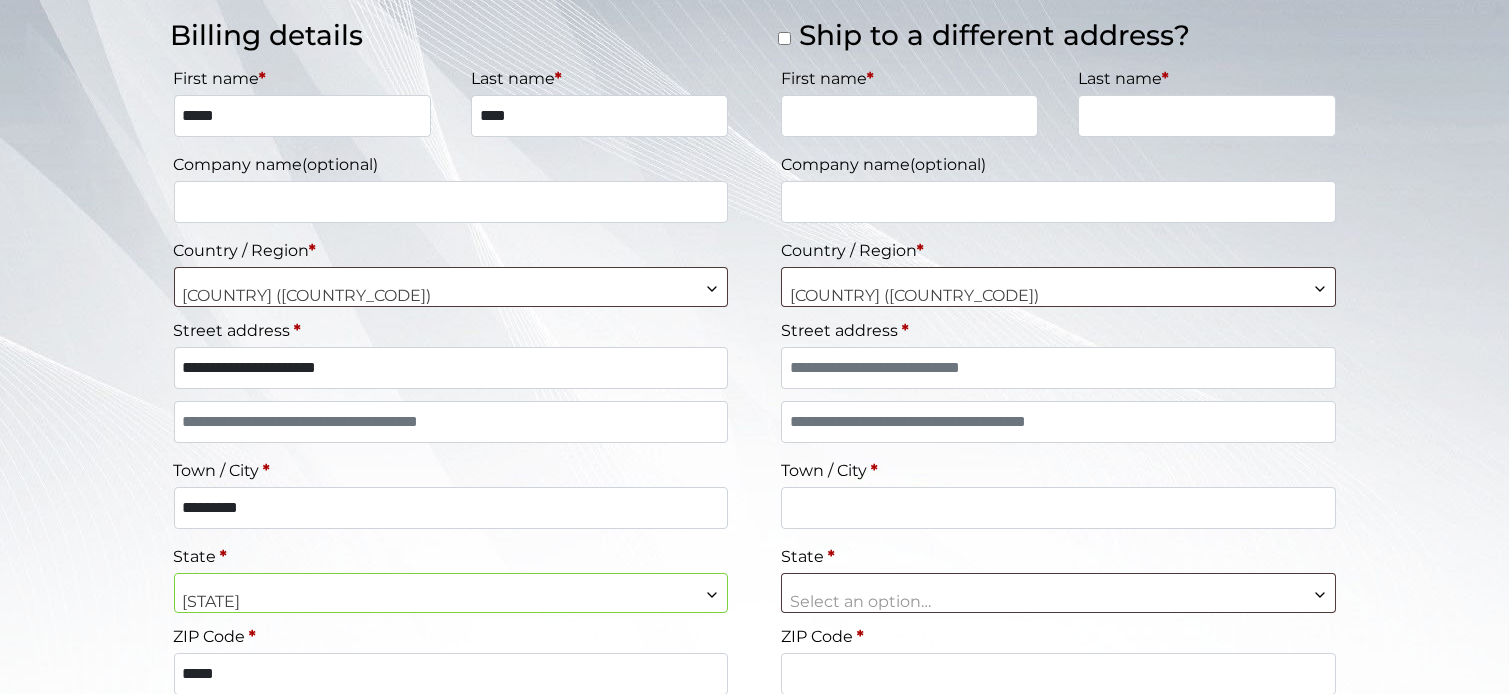 click on "**********" at bounding box center (754, 860) 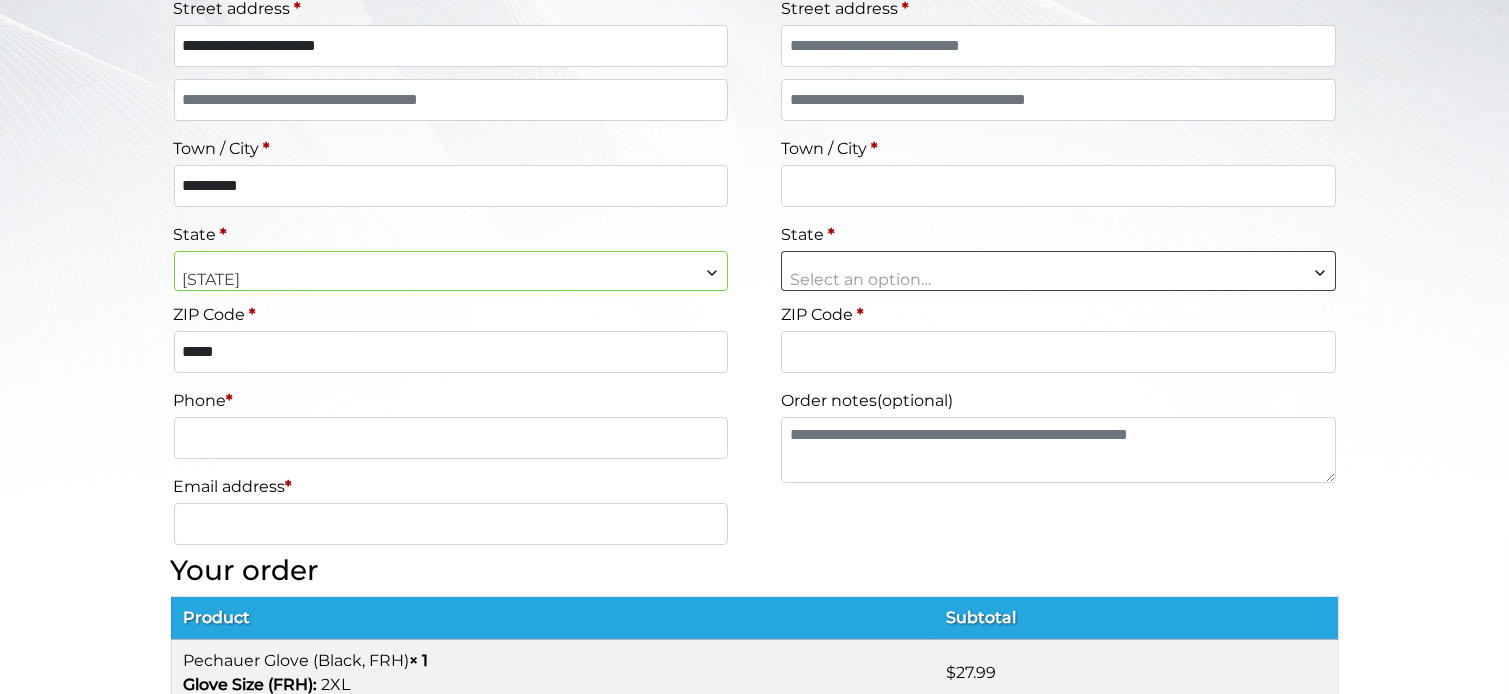 scroll, scrollTop: 664, scrollLeft: 0, axis: vertical 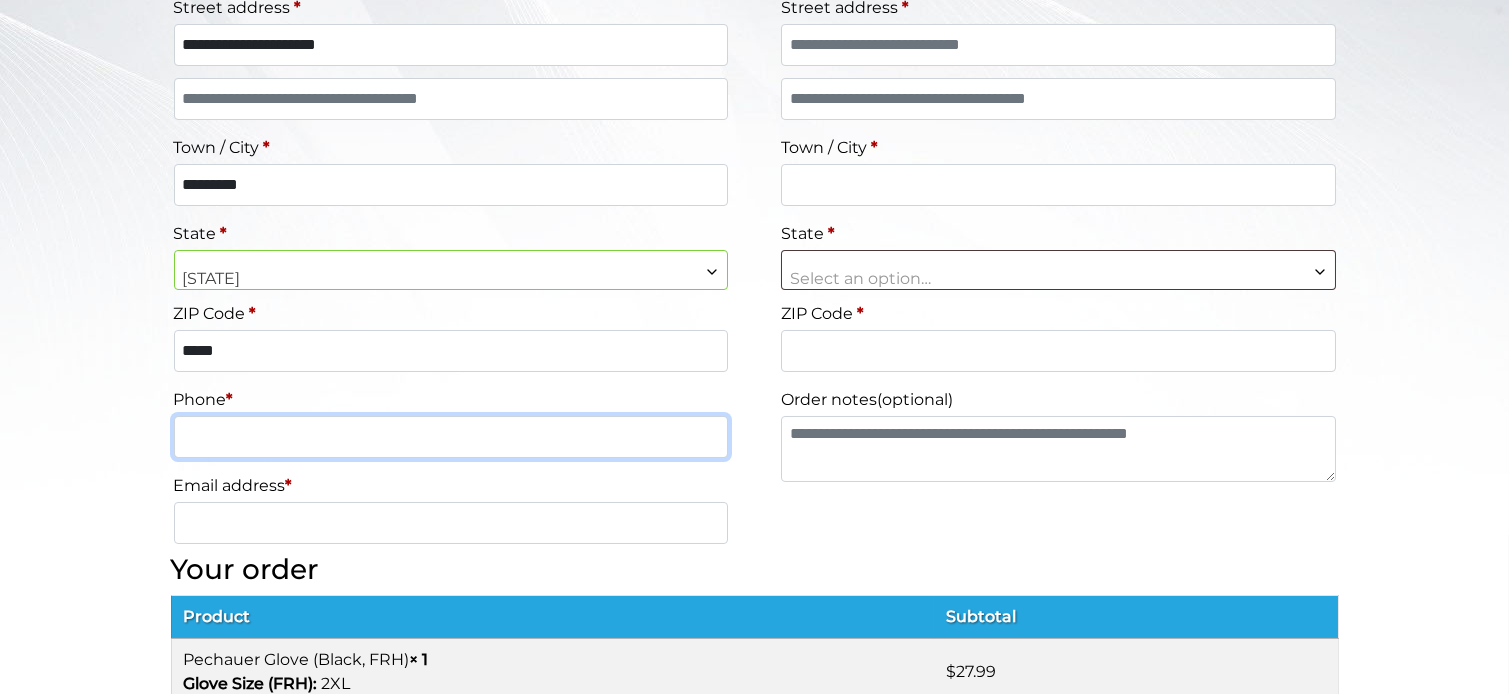 click on "Phone  *" at bounding box center (451, 437) 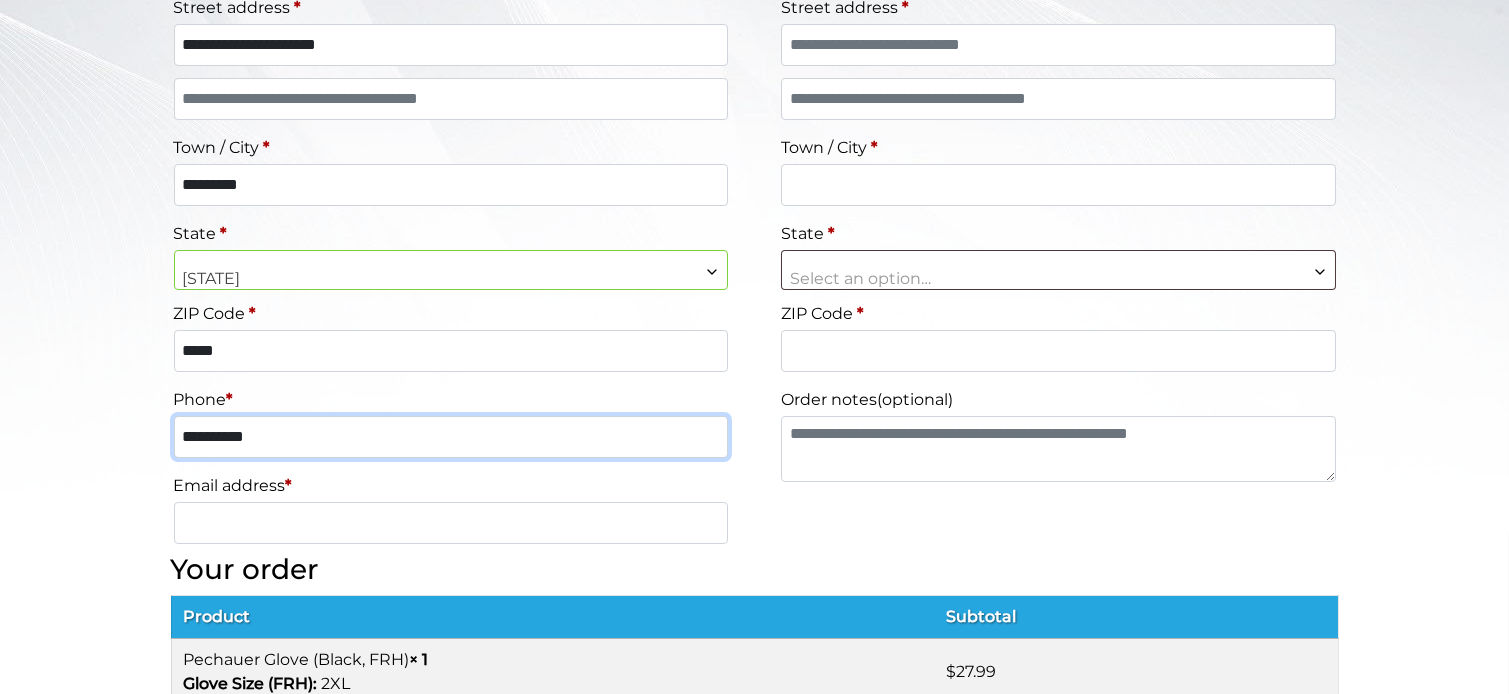 type on "**********" 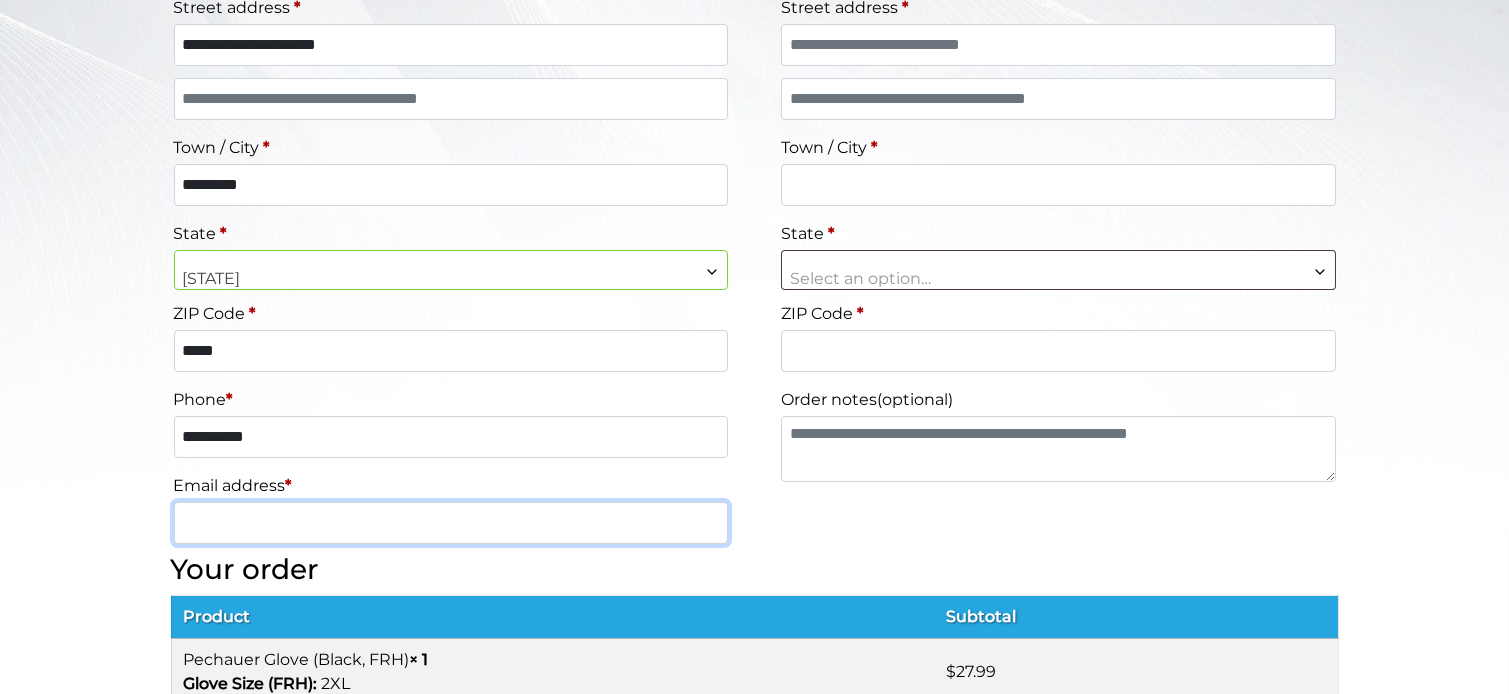 click on "Email address  *" at bounding box center [451, 523] 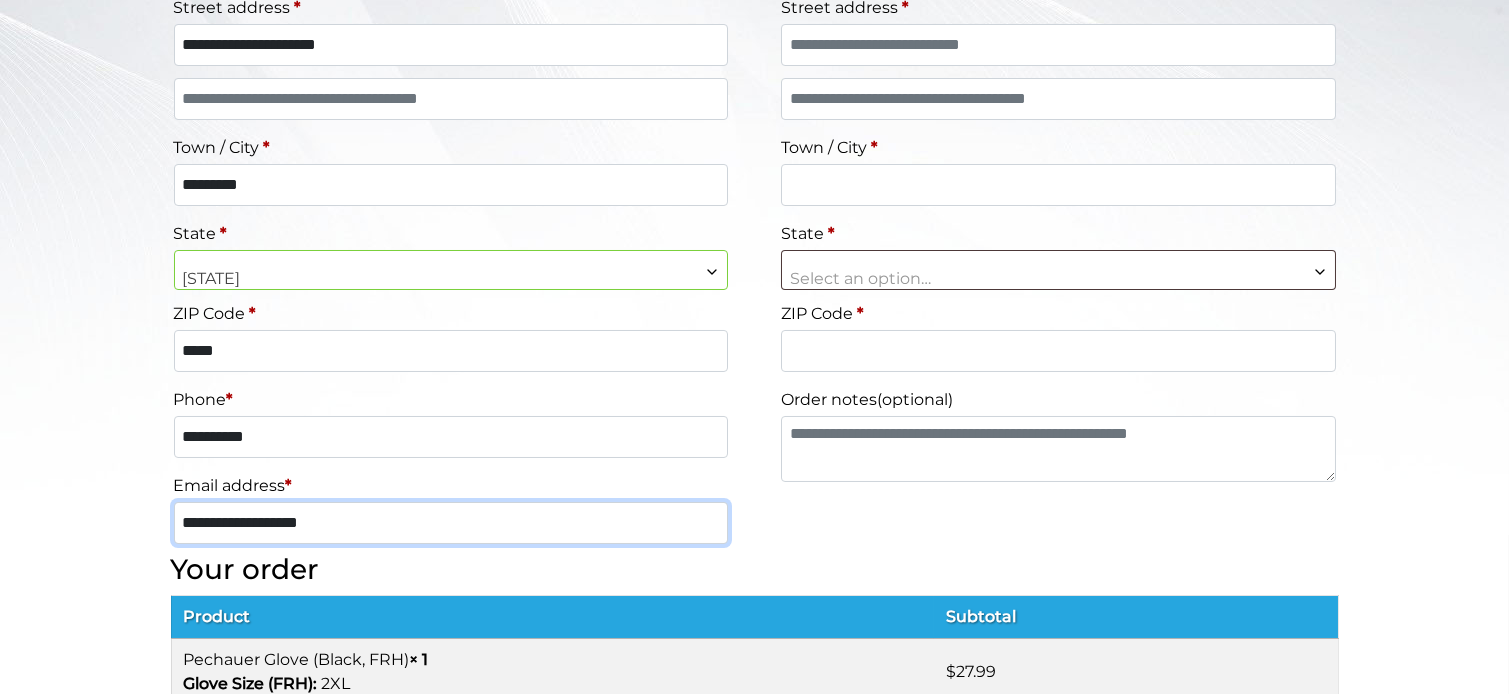 type on "**********" 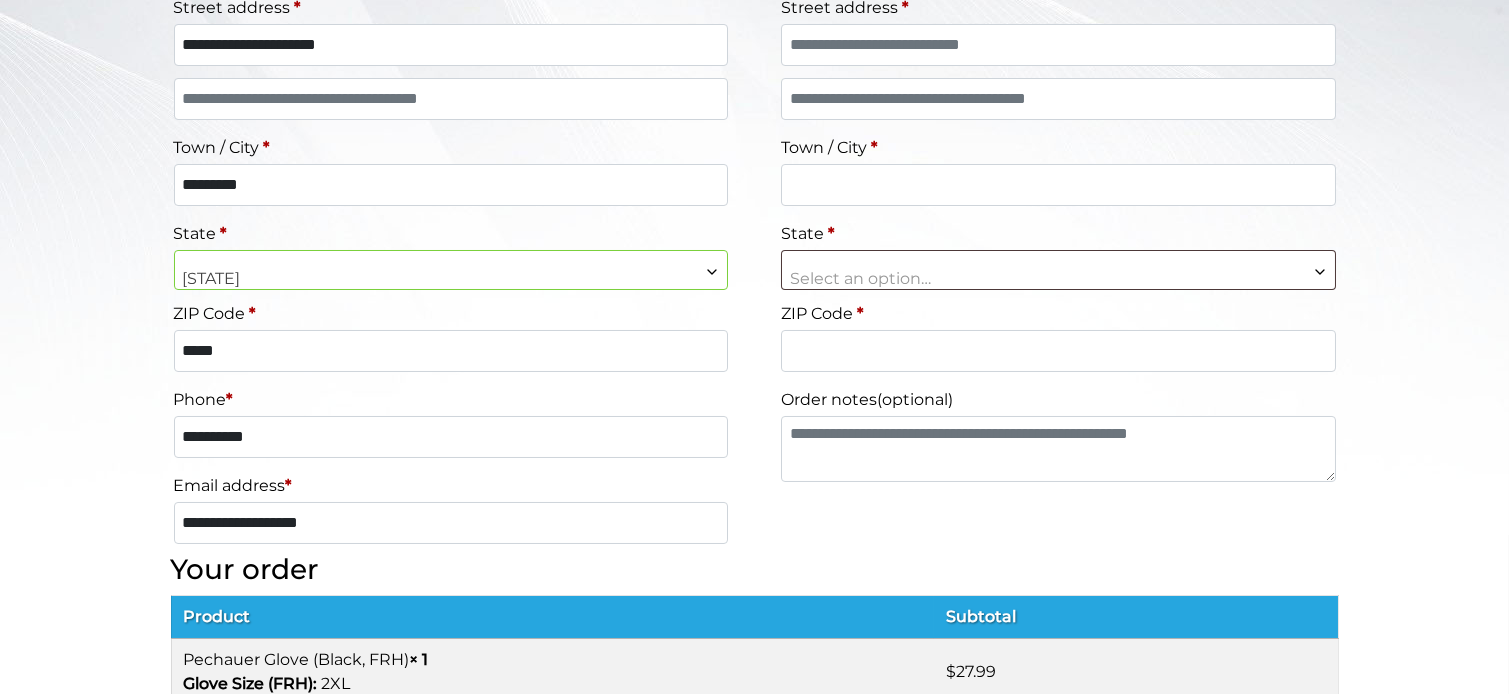 click on "**********" at bounding box center (755, 125) 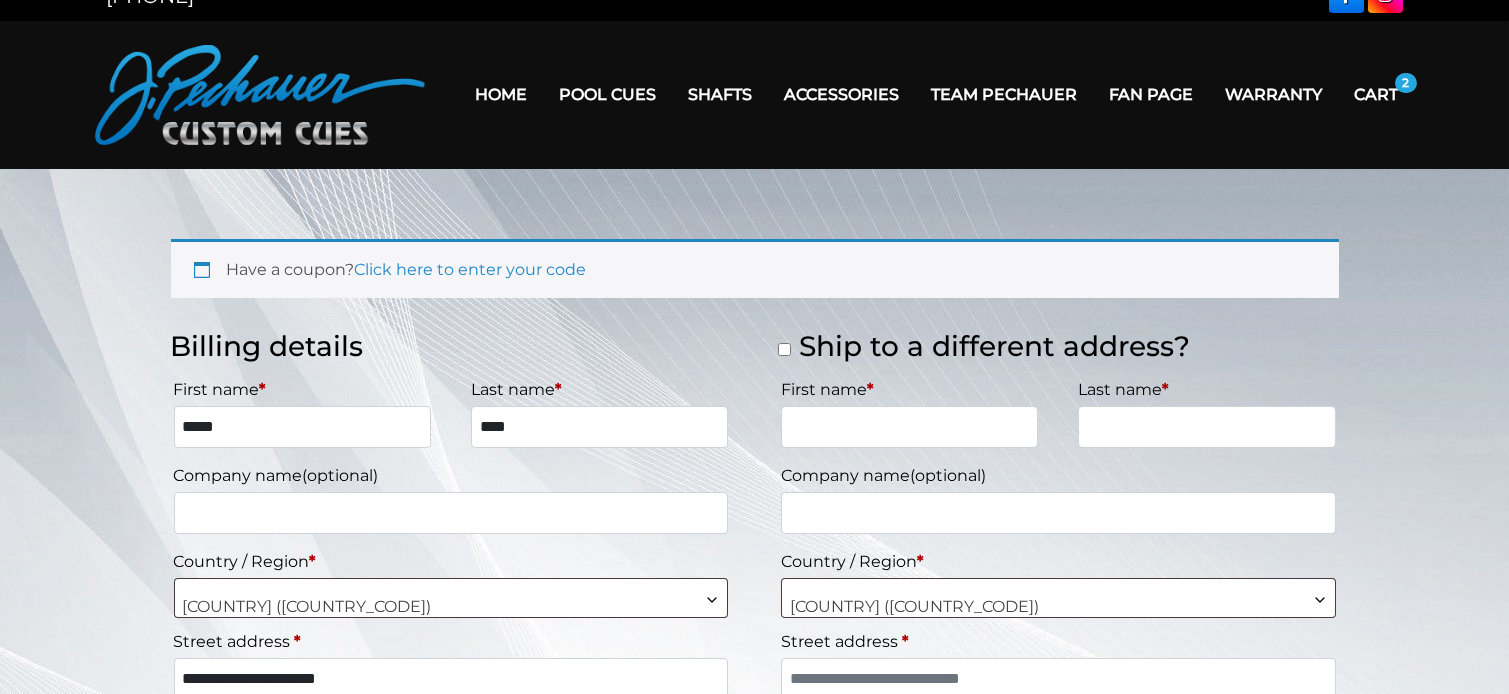 scroll, scrollTop: 28, scrollLeft: 0, axis: vertical 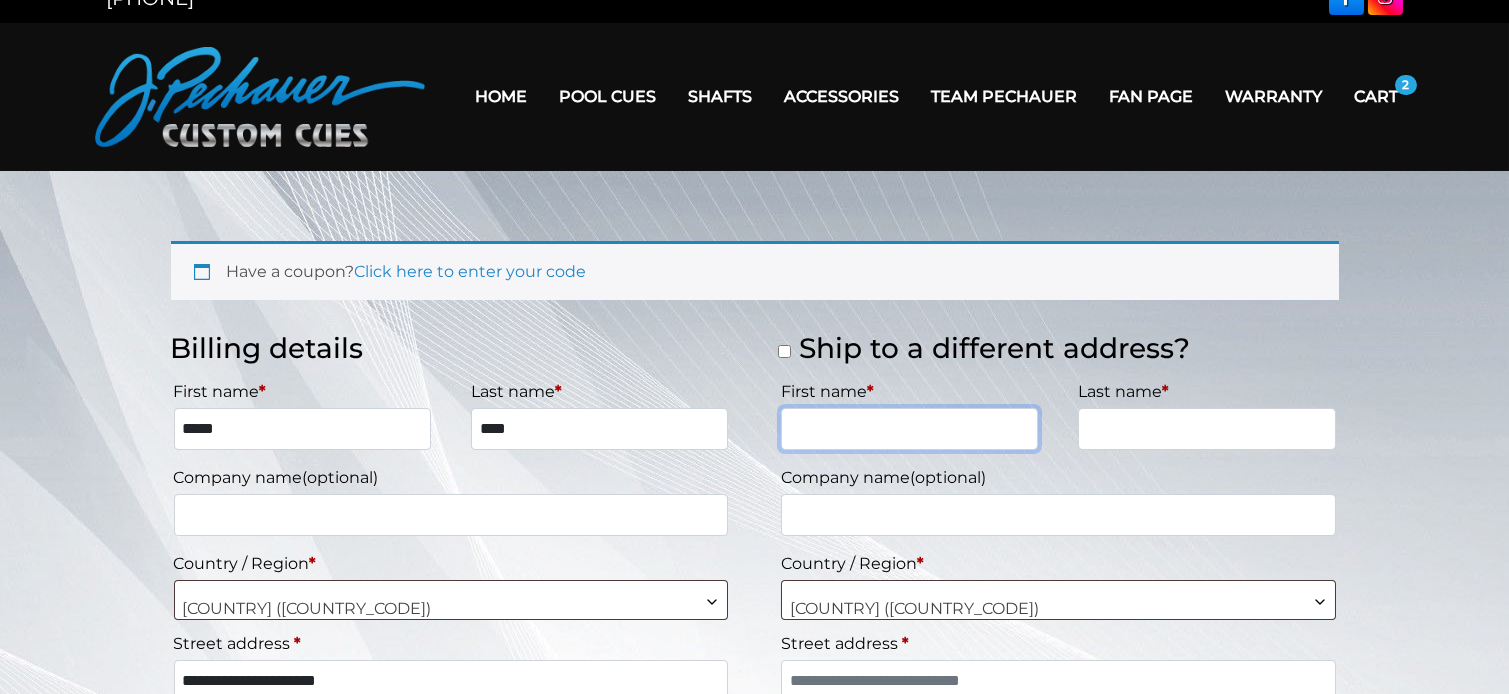 click on "First name  *" at bounding box center (909, 429) 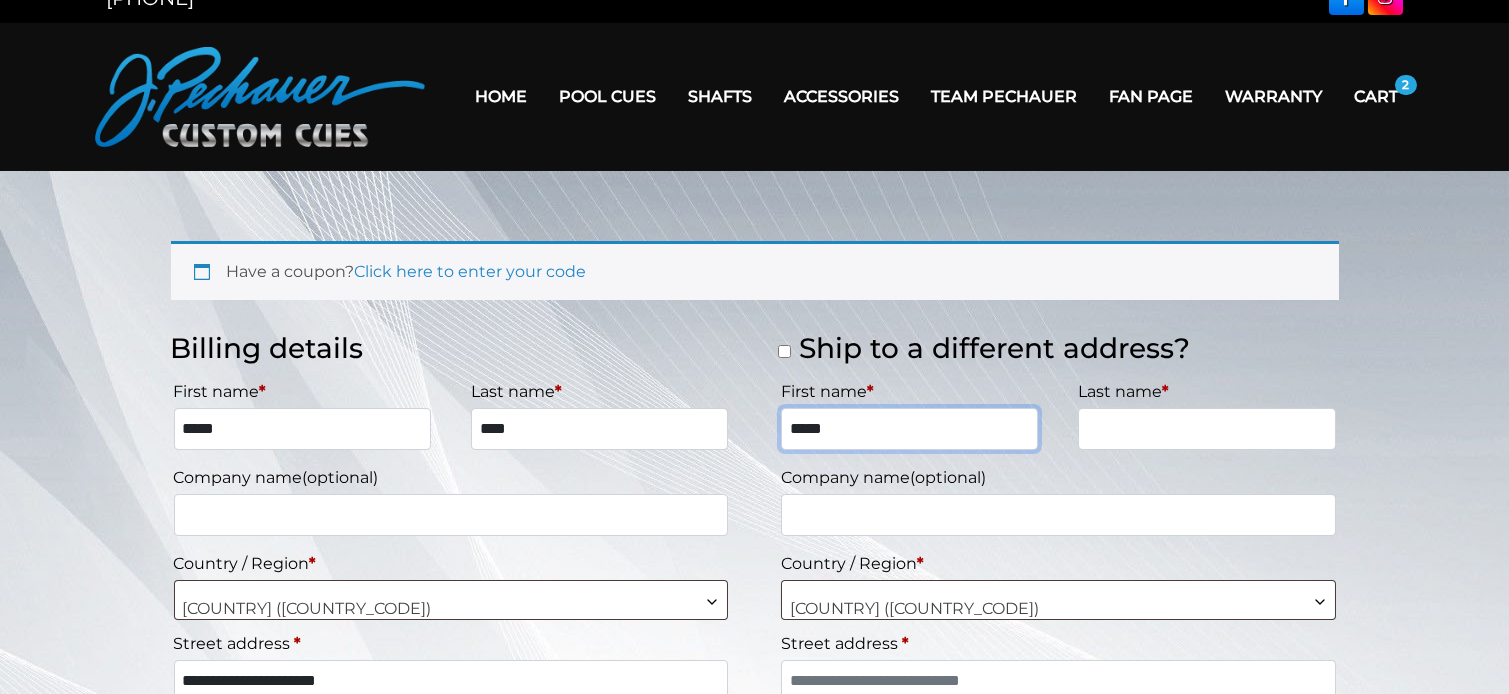 type on "*****" 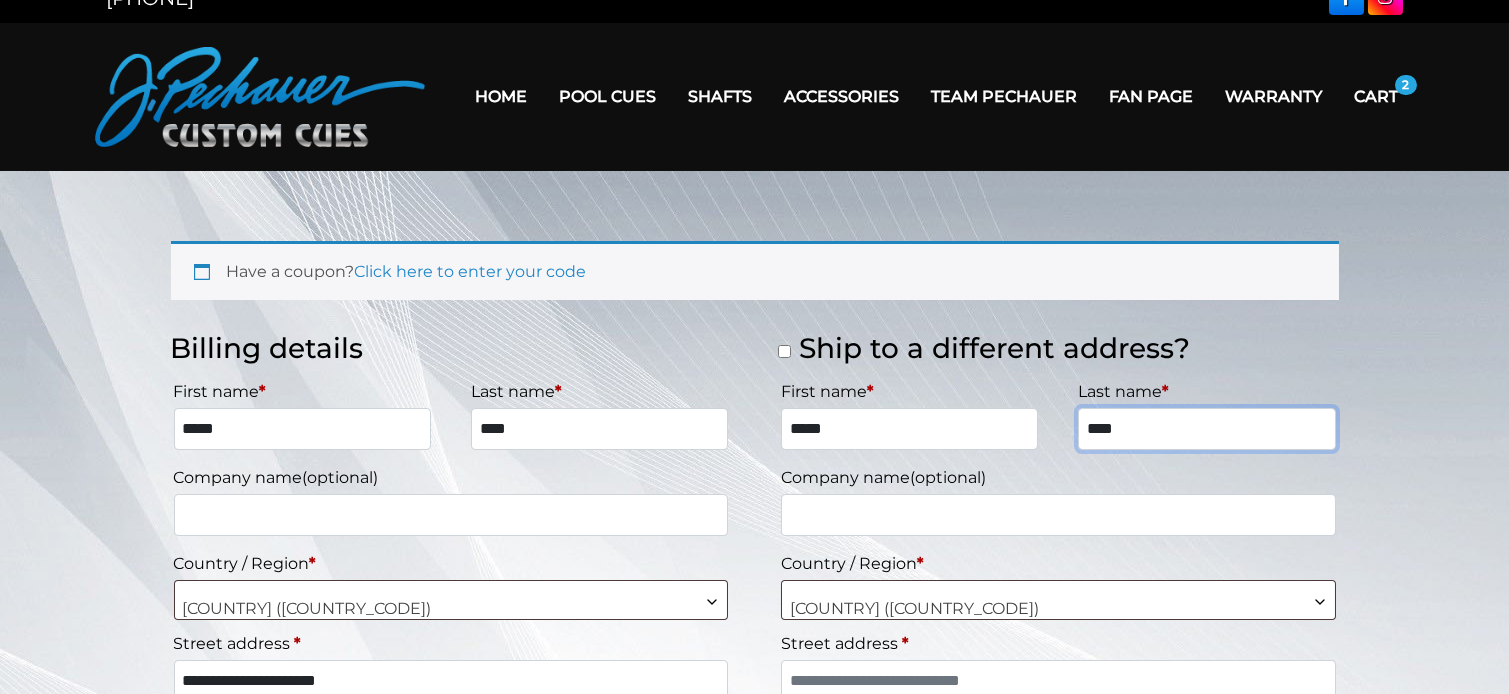 type on "****" 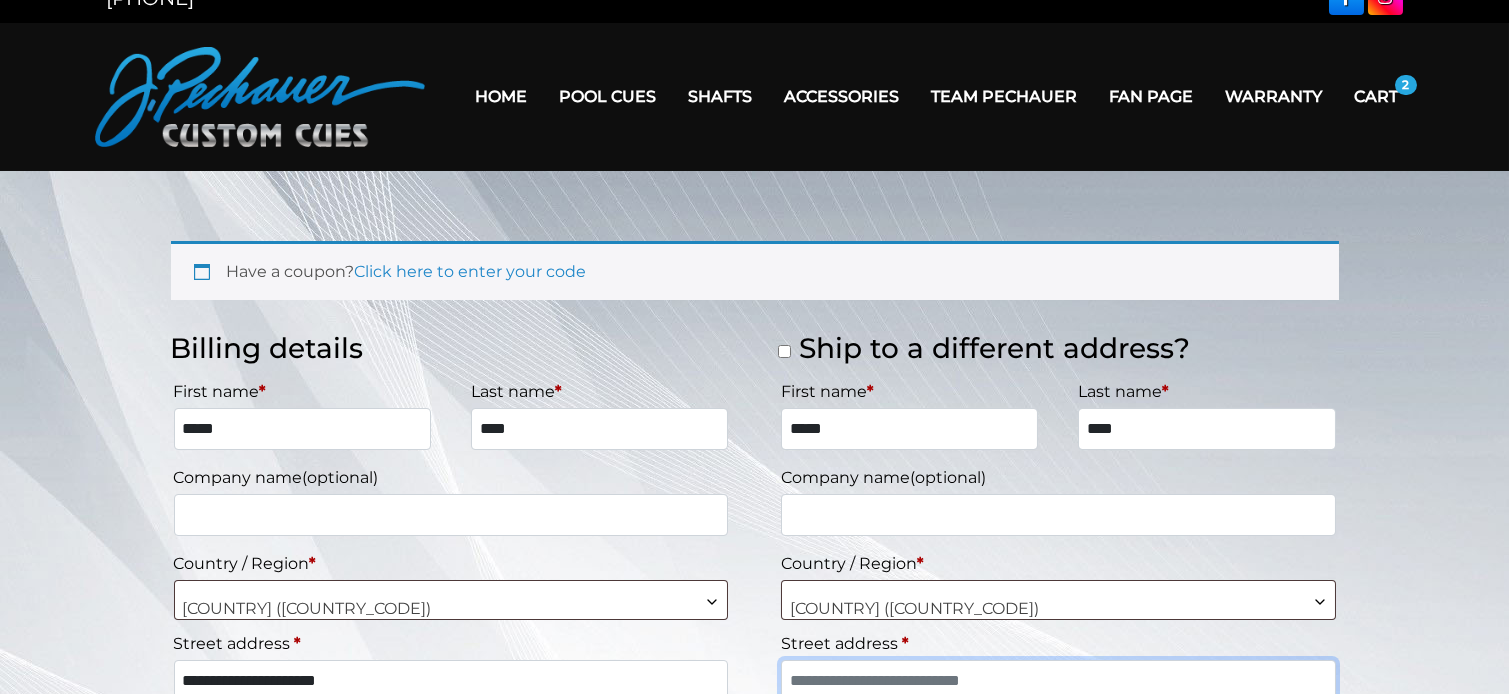 scroll, scrollTop: 35, scrollLeft: 0, axis: vertical 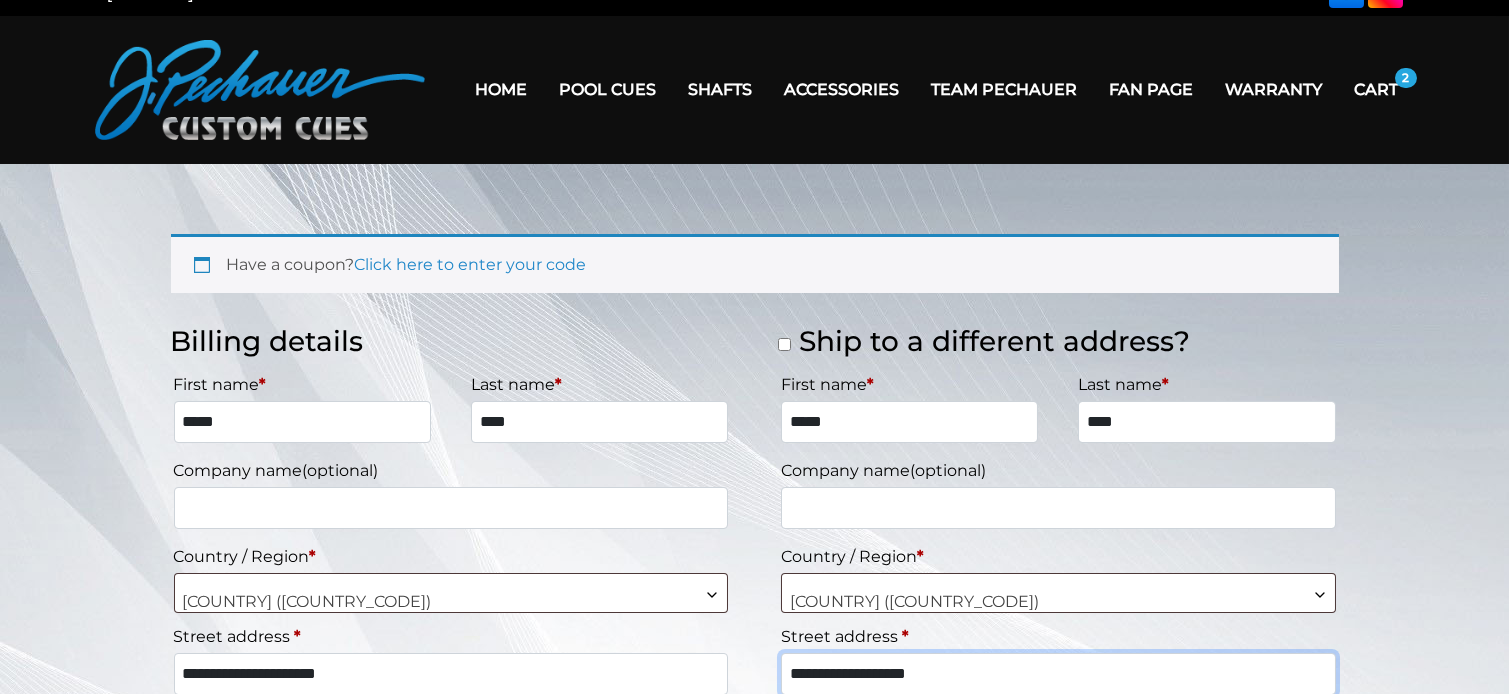 type on "**********" 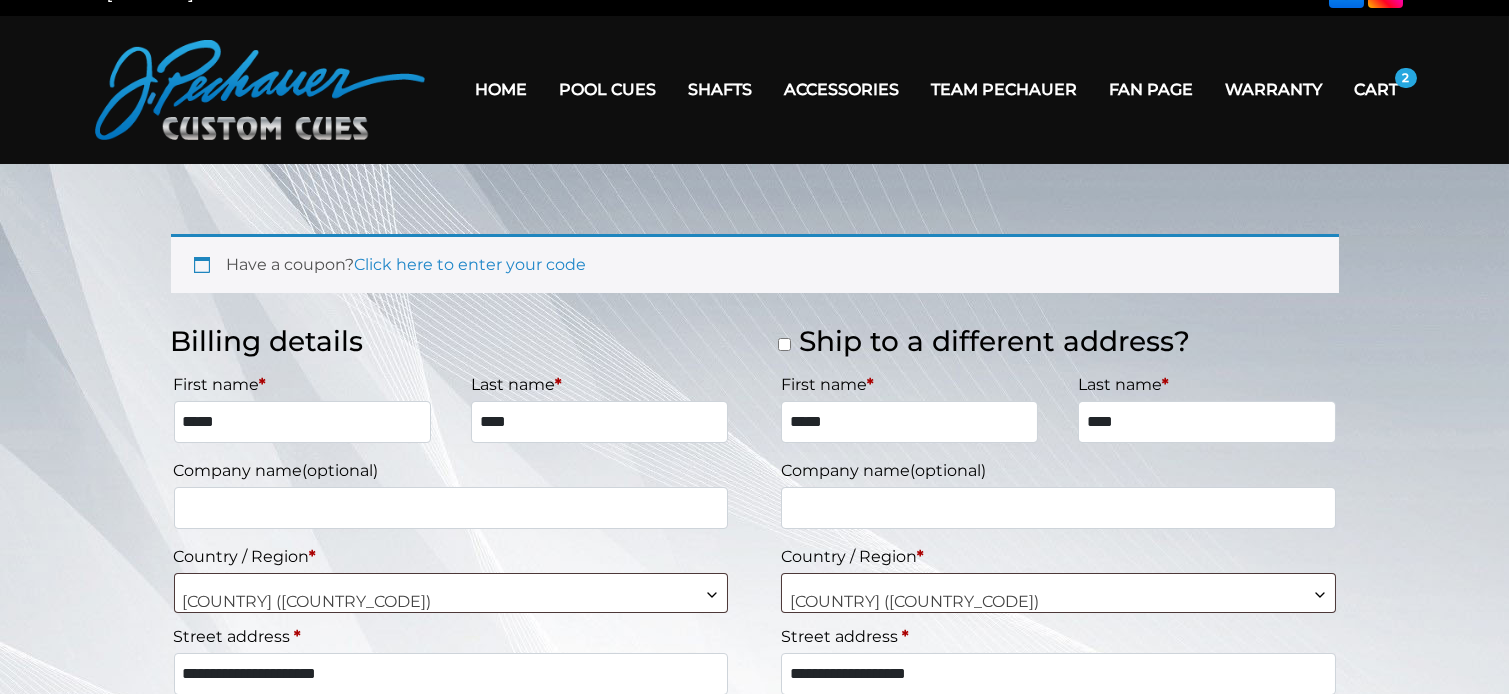 scroll, scrollTop: 415, scrollLeft: 0, axis: vertical 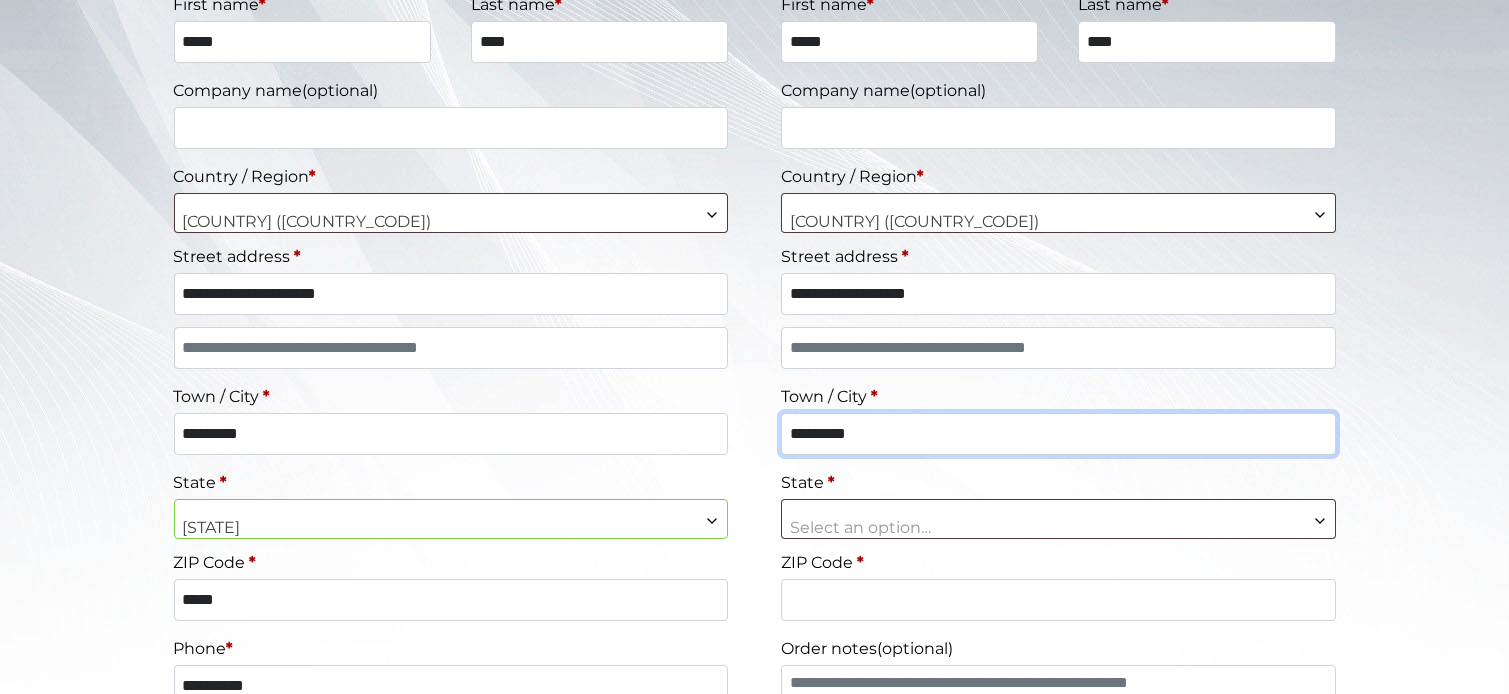 type on "*********" 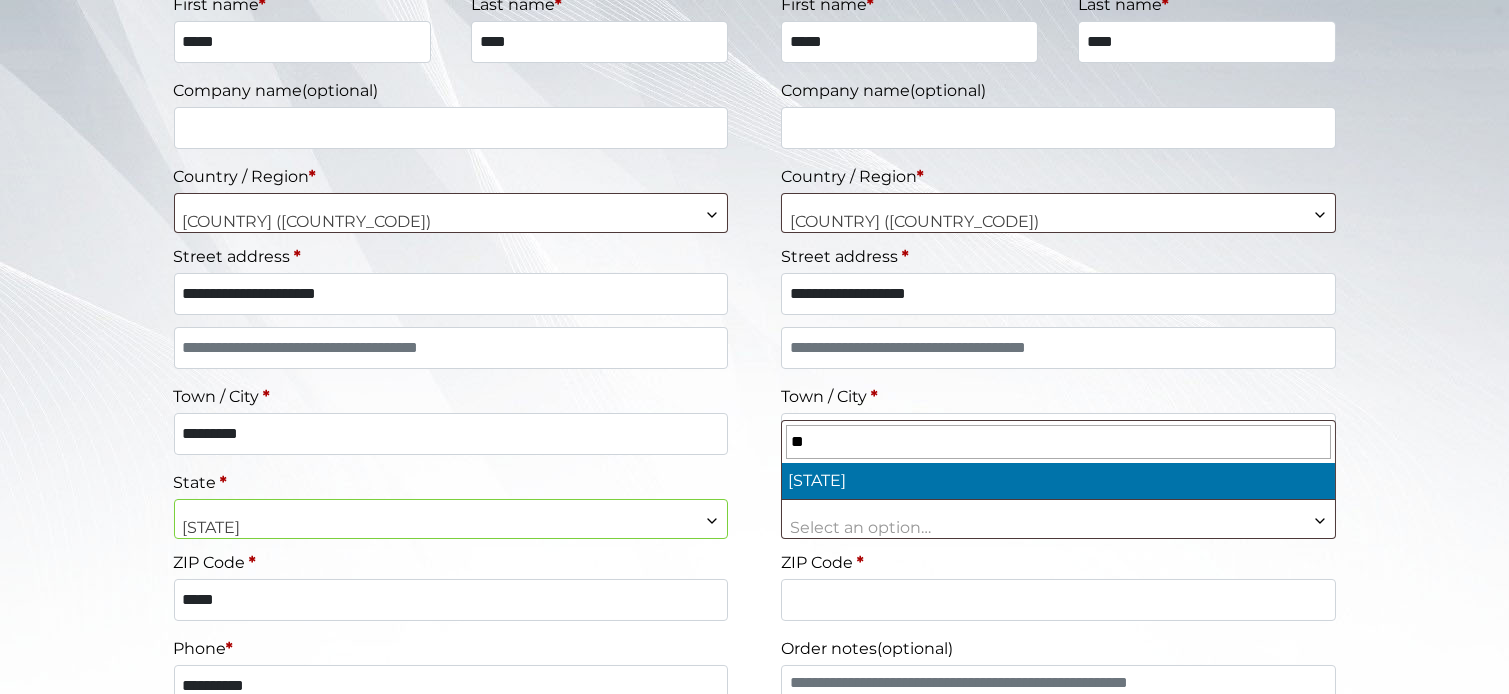 type on "**" 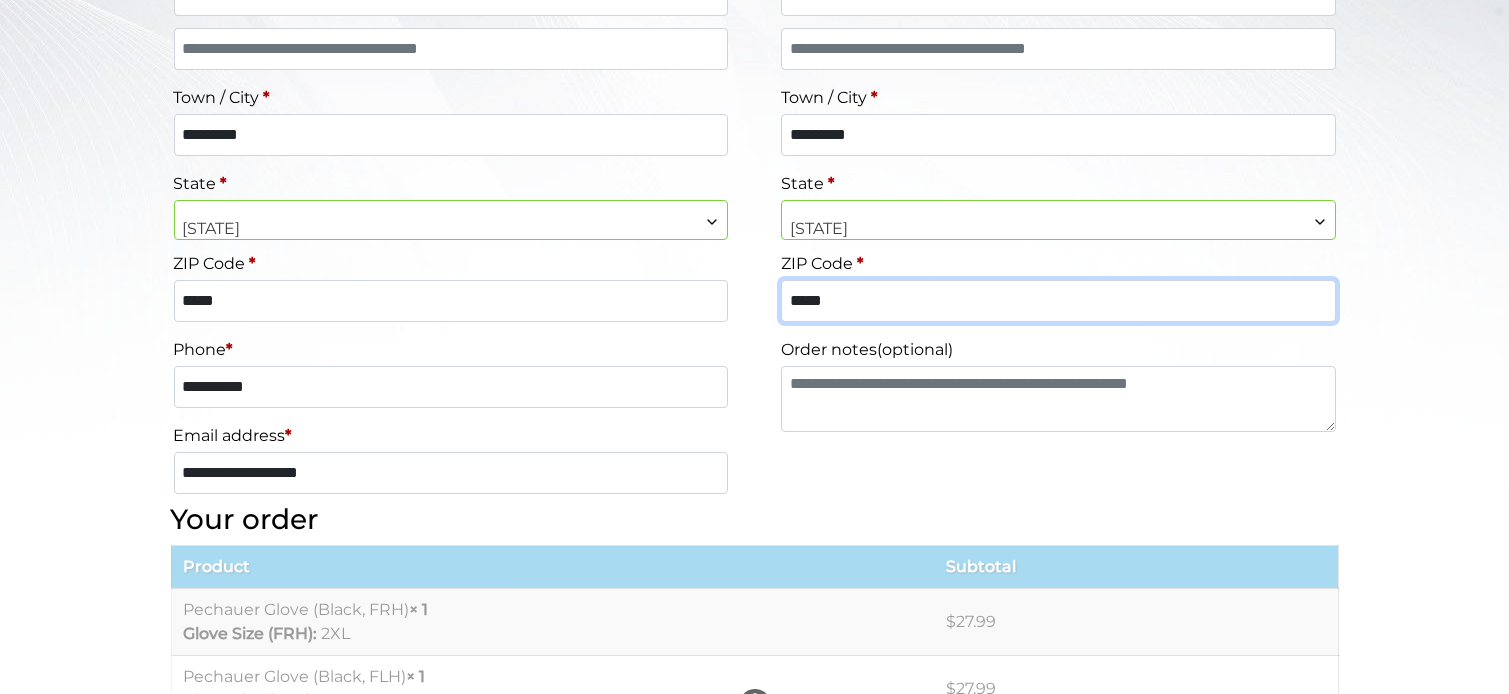 scroll, scrollTop: 716, scrollLeft: 0, axis: vertical 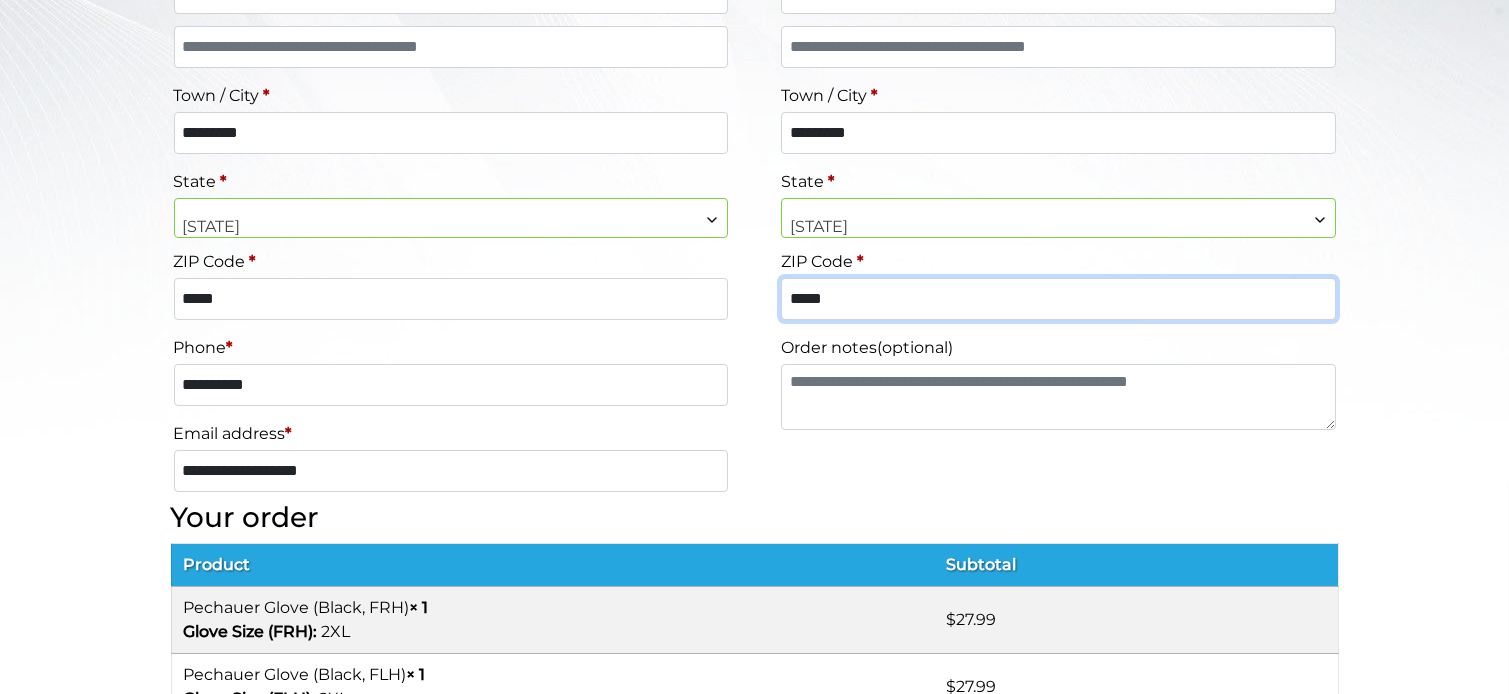 type on "*****" 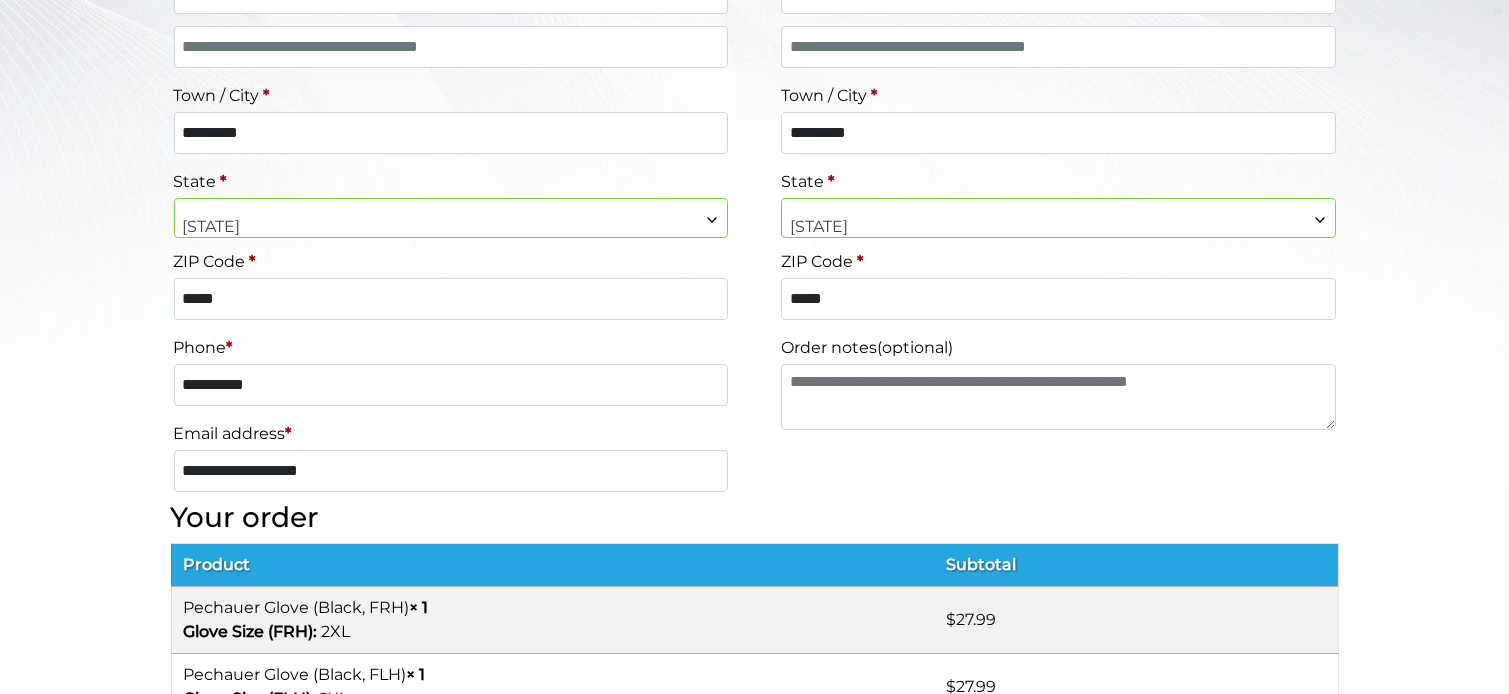 click on "**********" at bounding box center (755, 73) 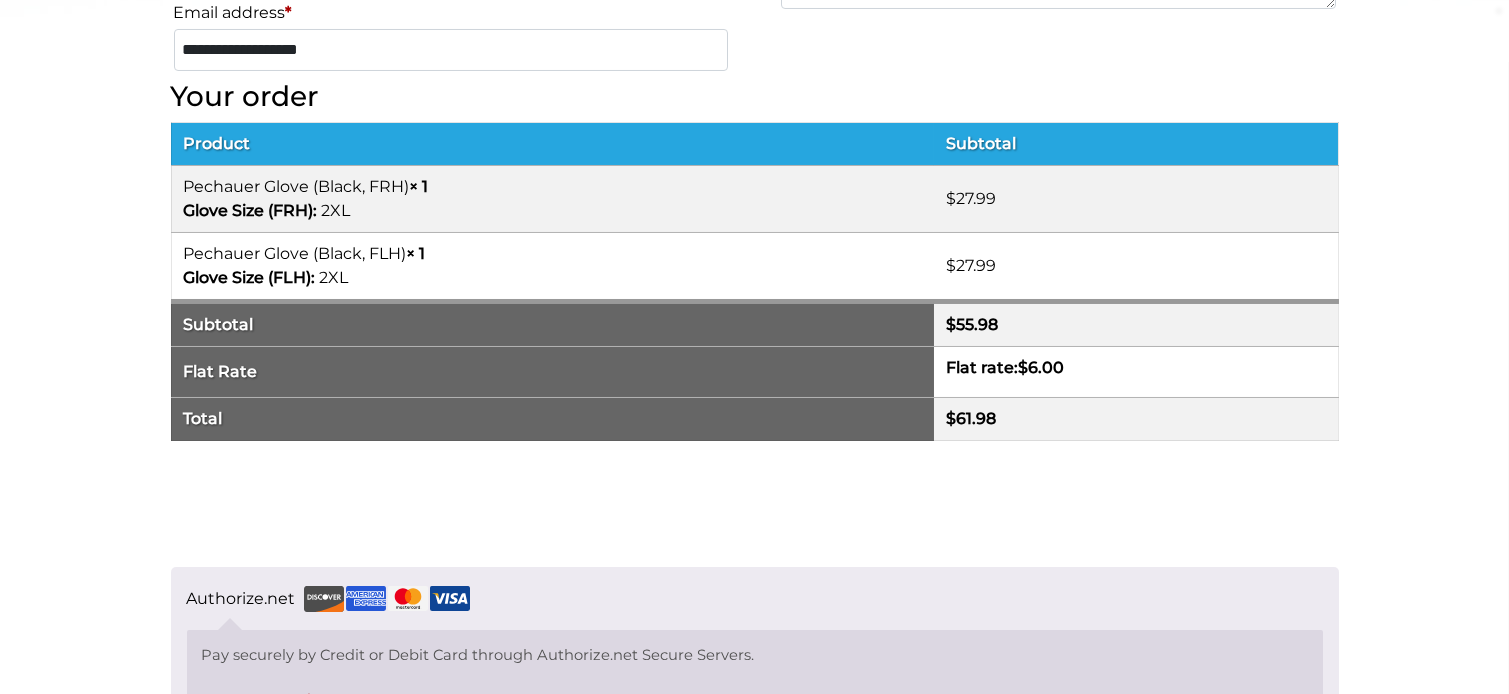 scroll, scrollTop: 1140, scrollLeft: 0, axis: vertical 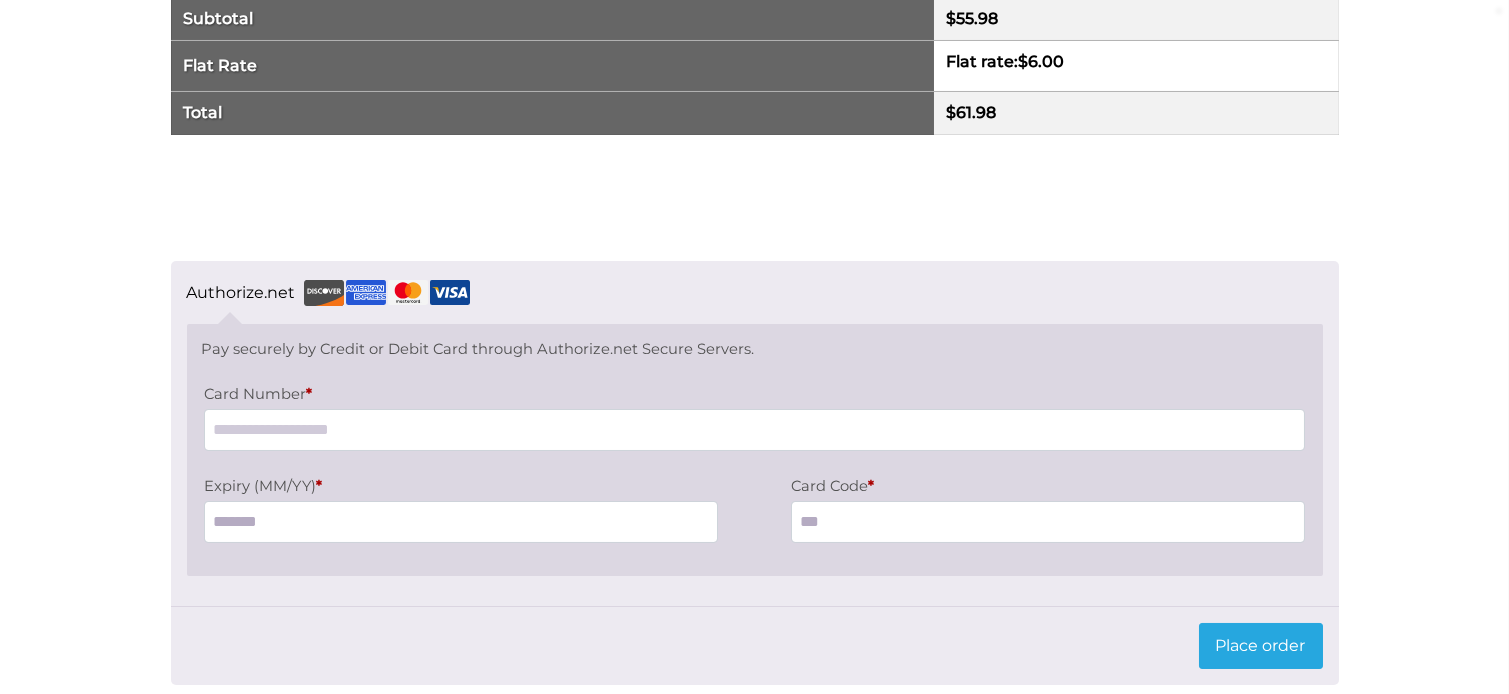 click on "Card Number  *" at bounding box center (754, 430) 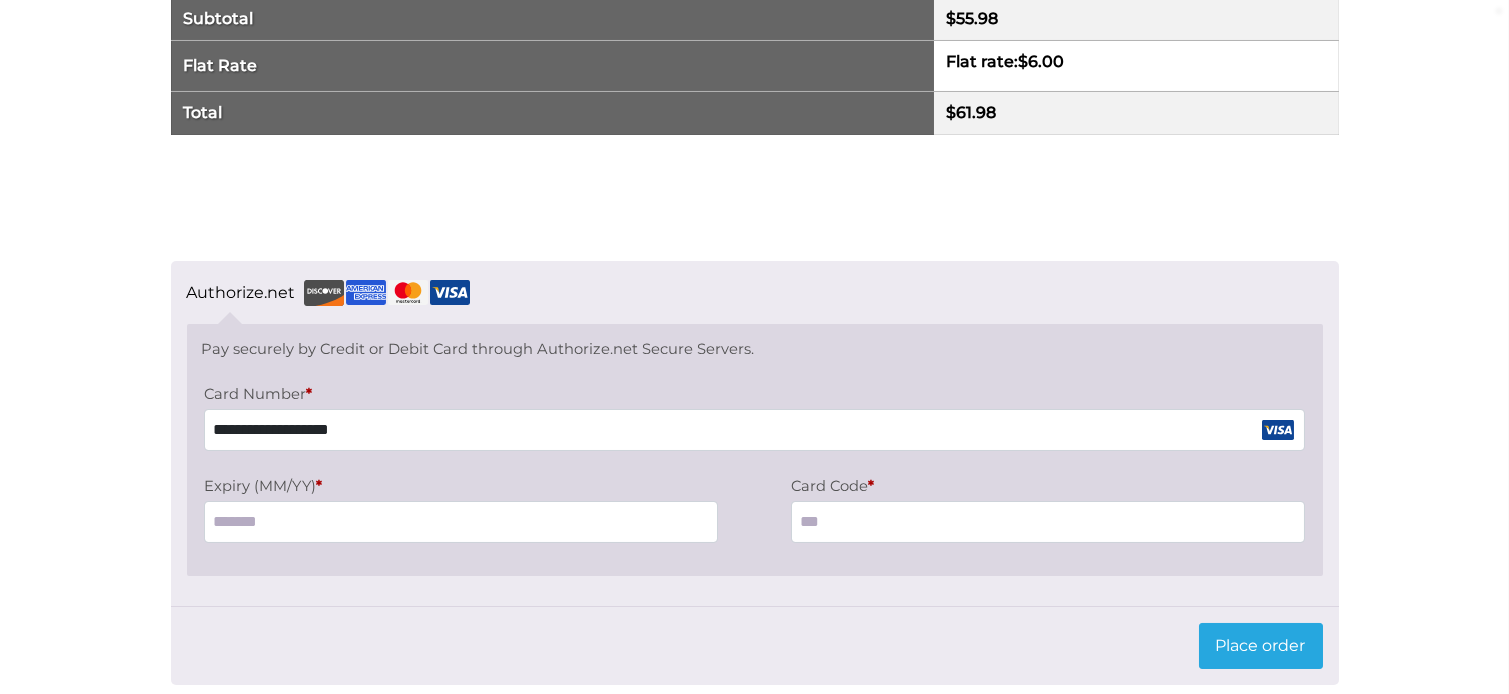type on "**********" 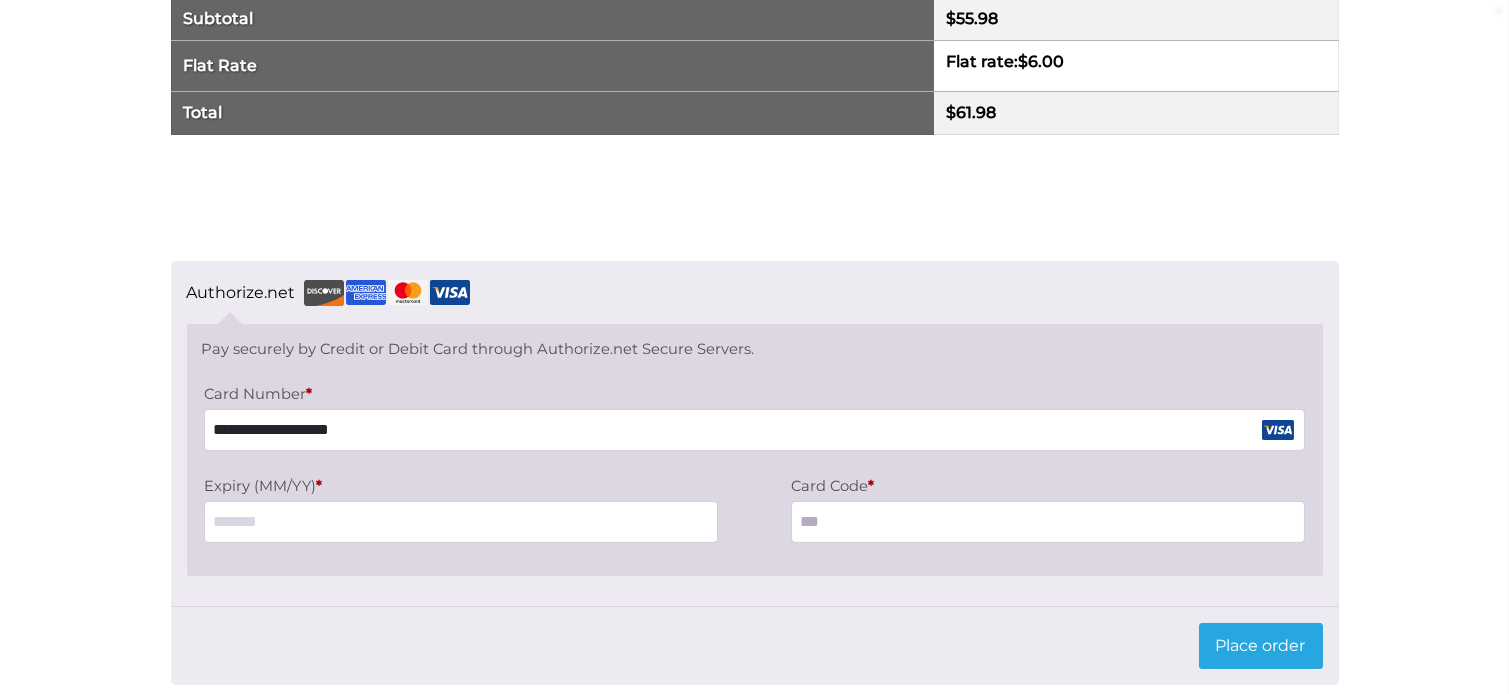 click on "Expiry (MM/YY)  *" at bounding box center (461, 522) 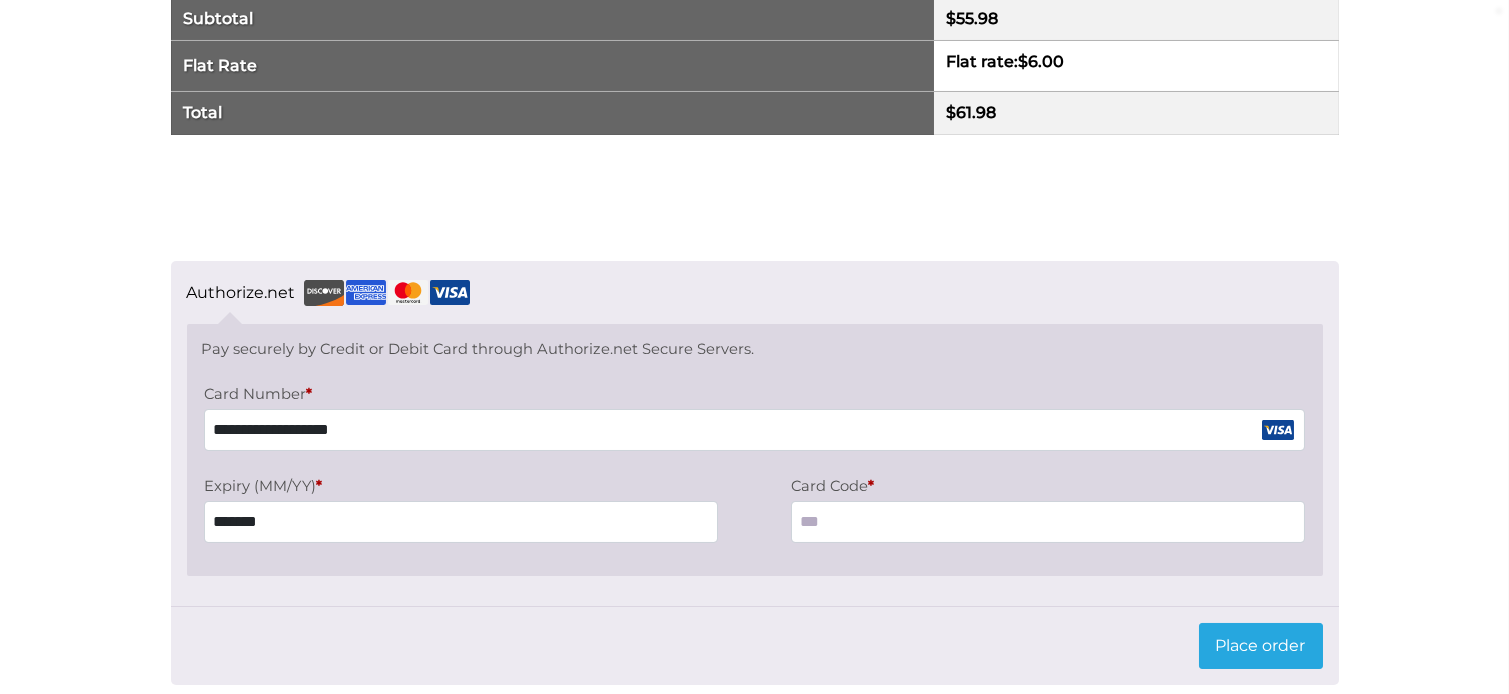 type on "*******" 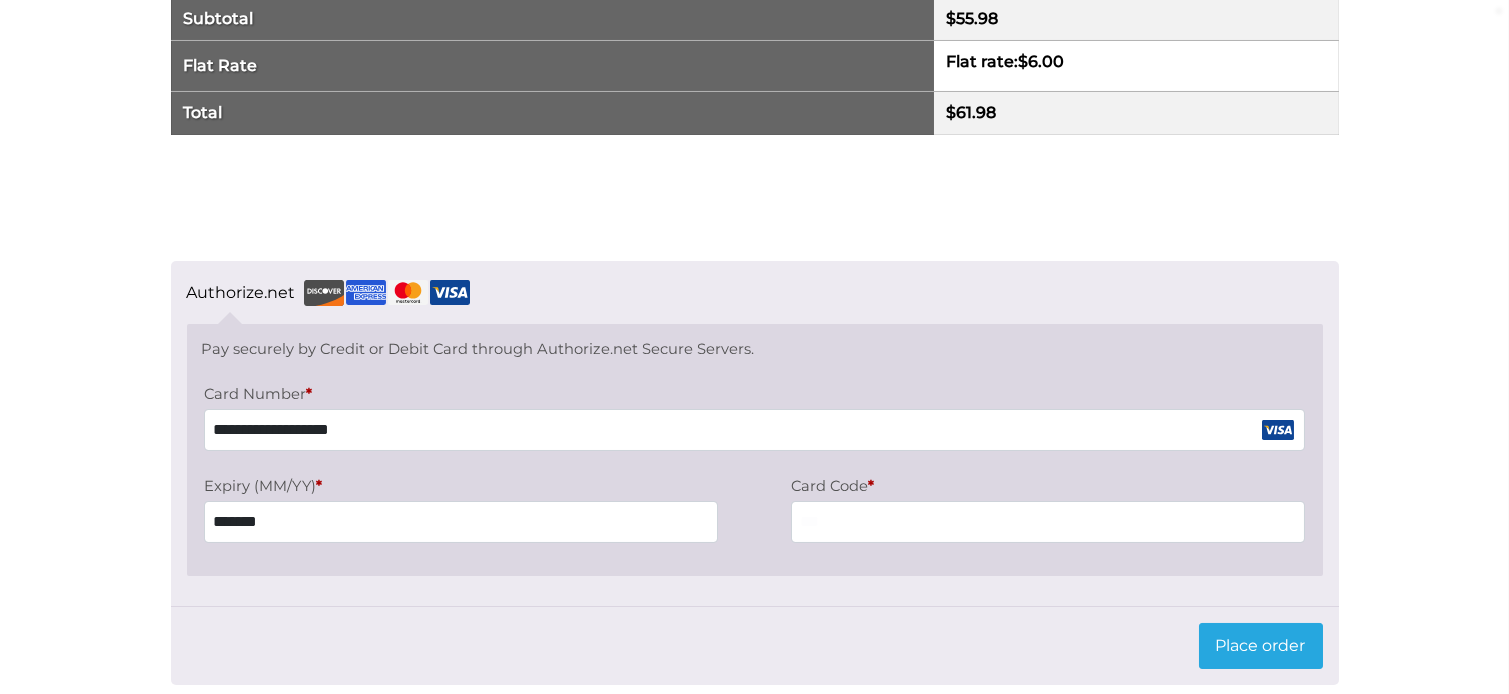 click on "Card Code  *" at bounding box center [1048, 522] 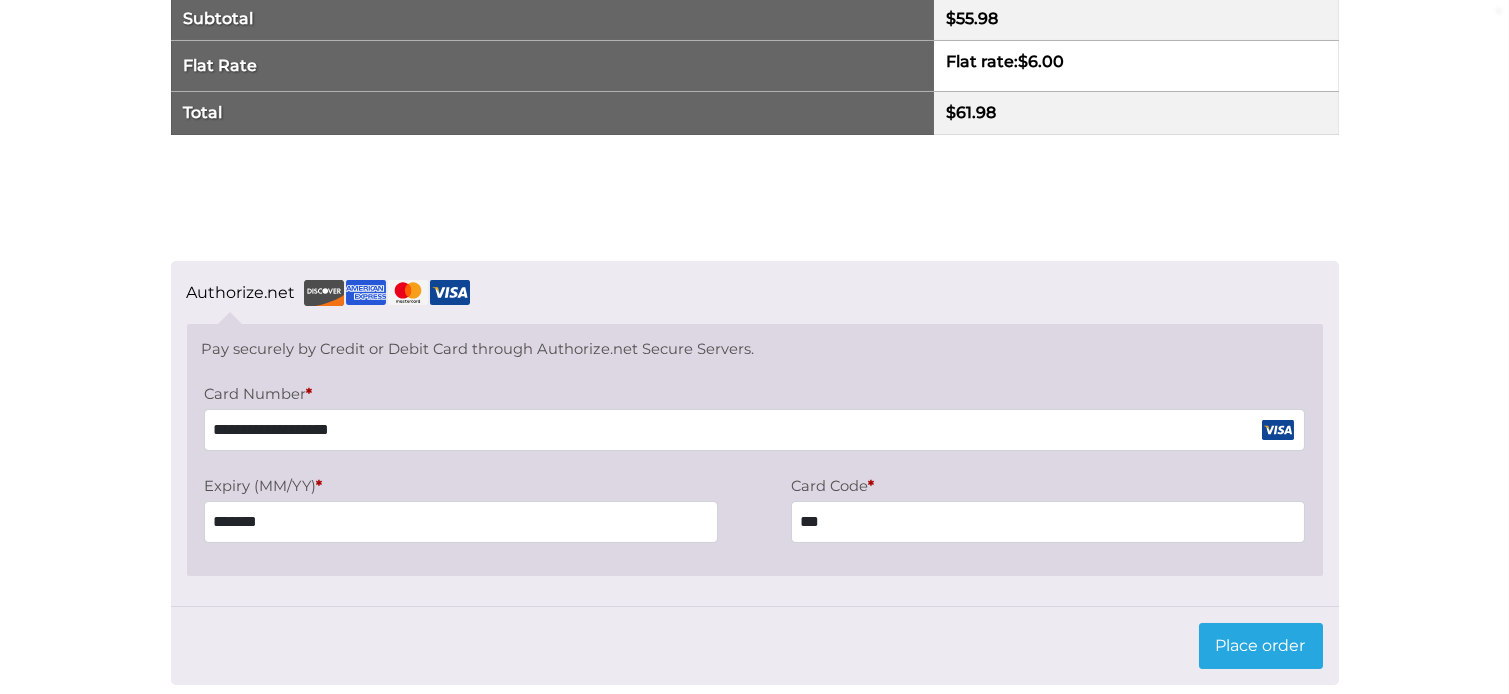 type on "***" 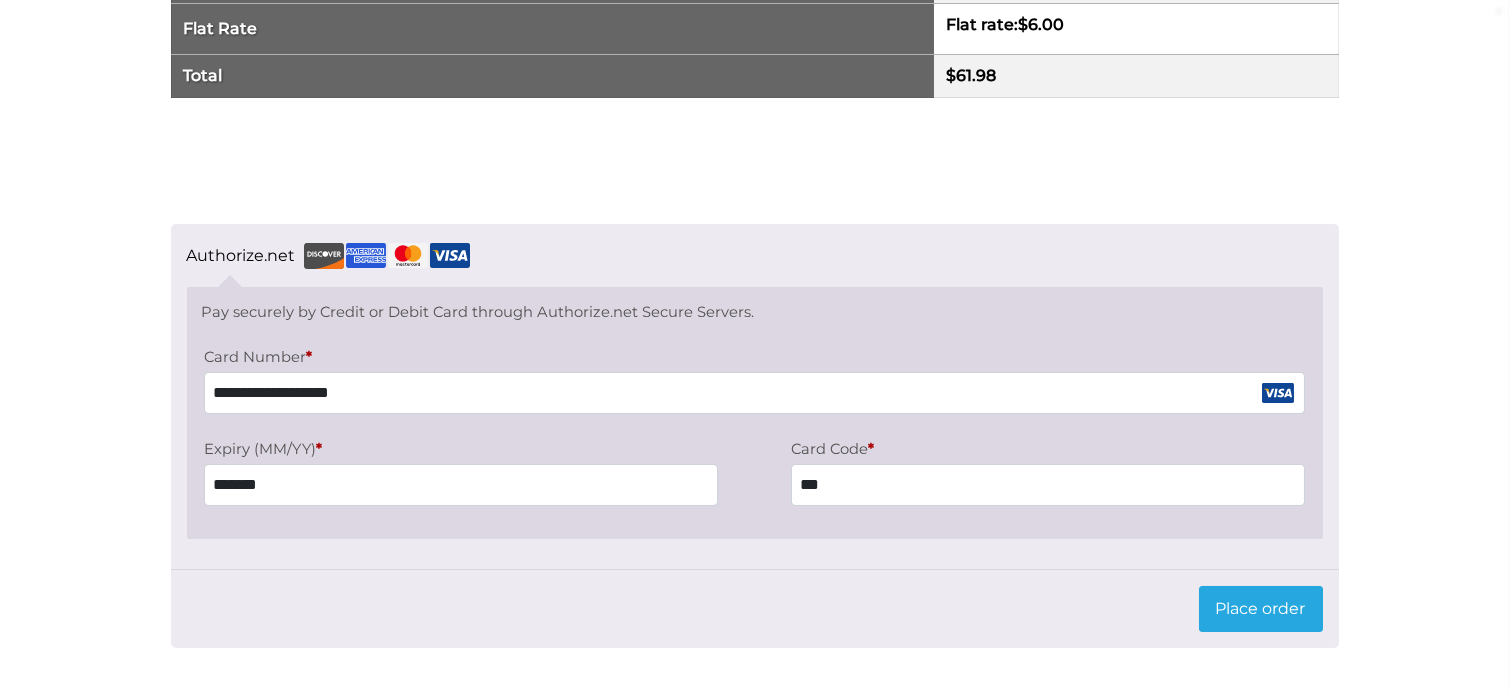 scroll, scrollTop: 1482, scrollLeft: 0, axis: vertical 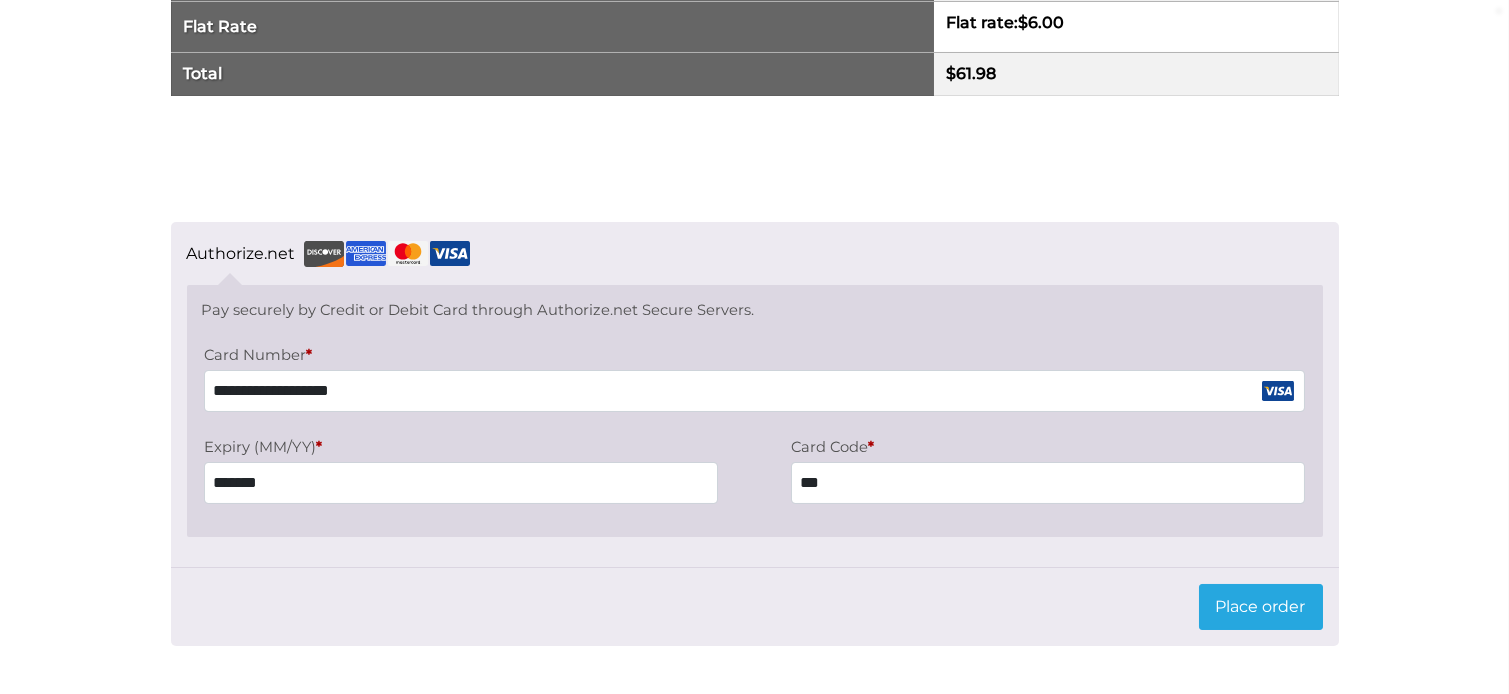 click on "Place order" at bounding box center (1261, 607) 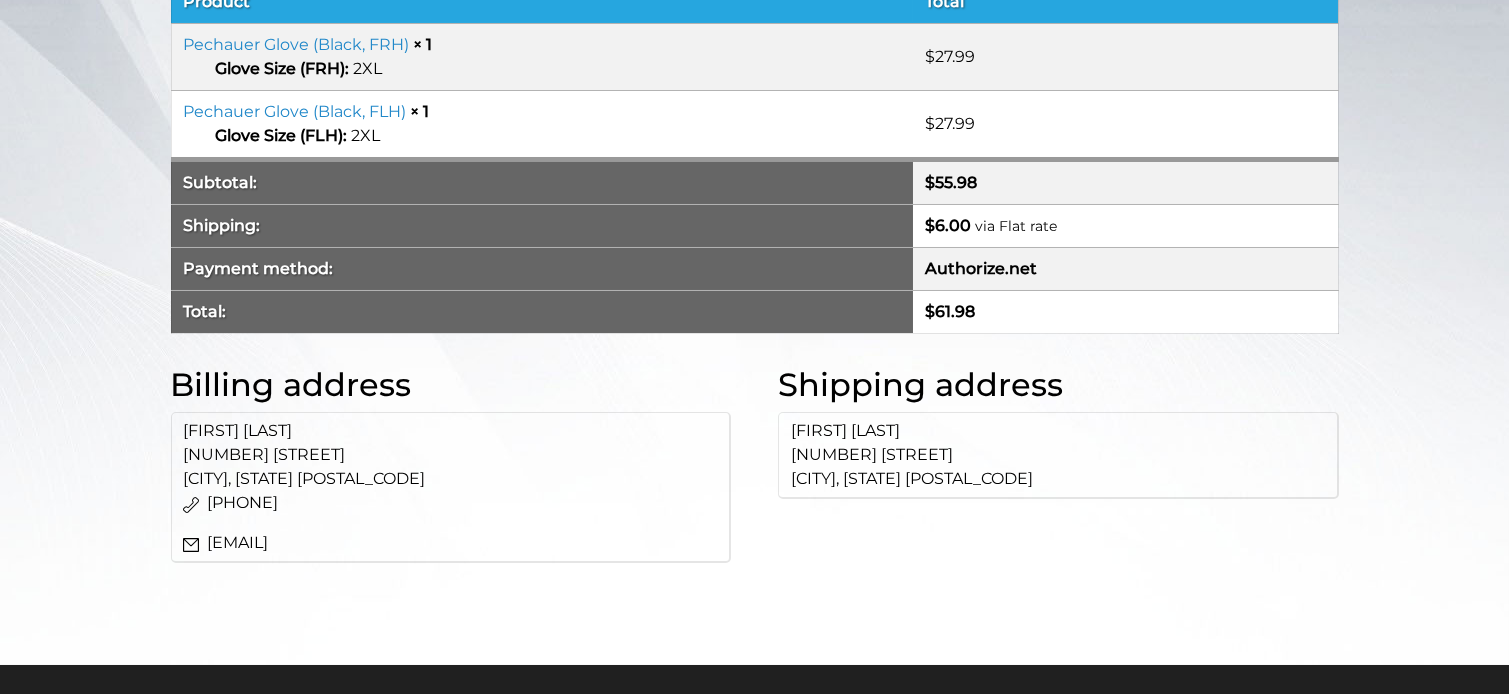 scroll, scrollTop: 0, scrollLeft: 0, axis: both 